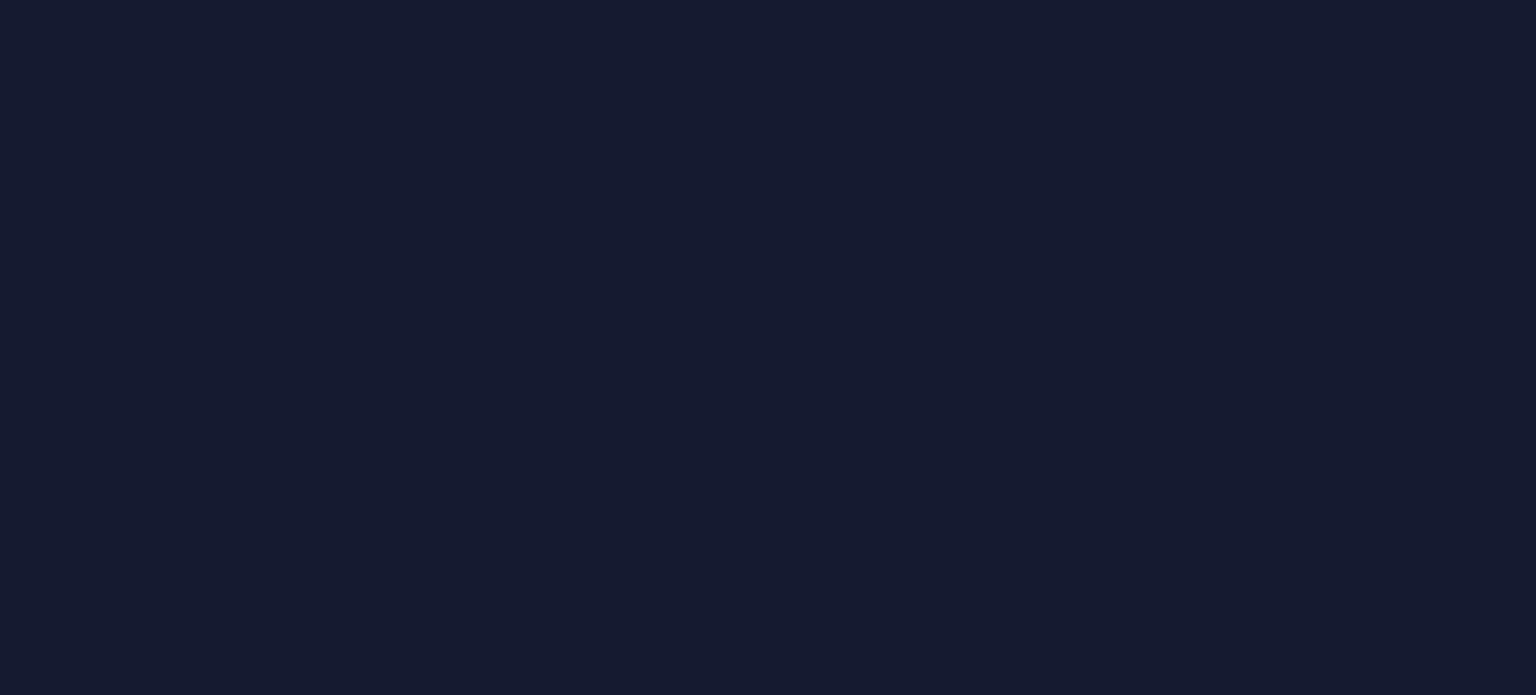 scroll, scrollTop: 0, scrollLeft: 0, axis: both 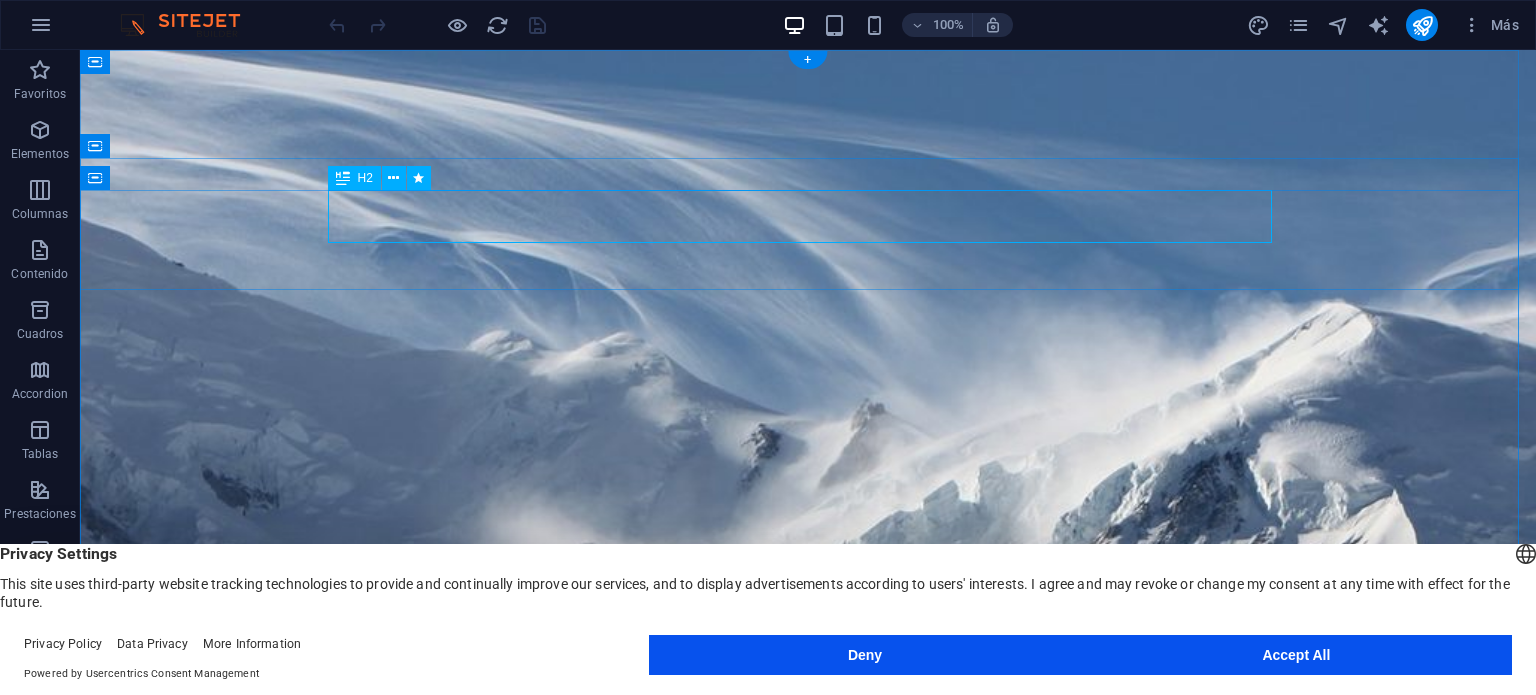 click on "EASY LAB" at bounding box center [808, 1451] 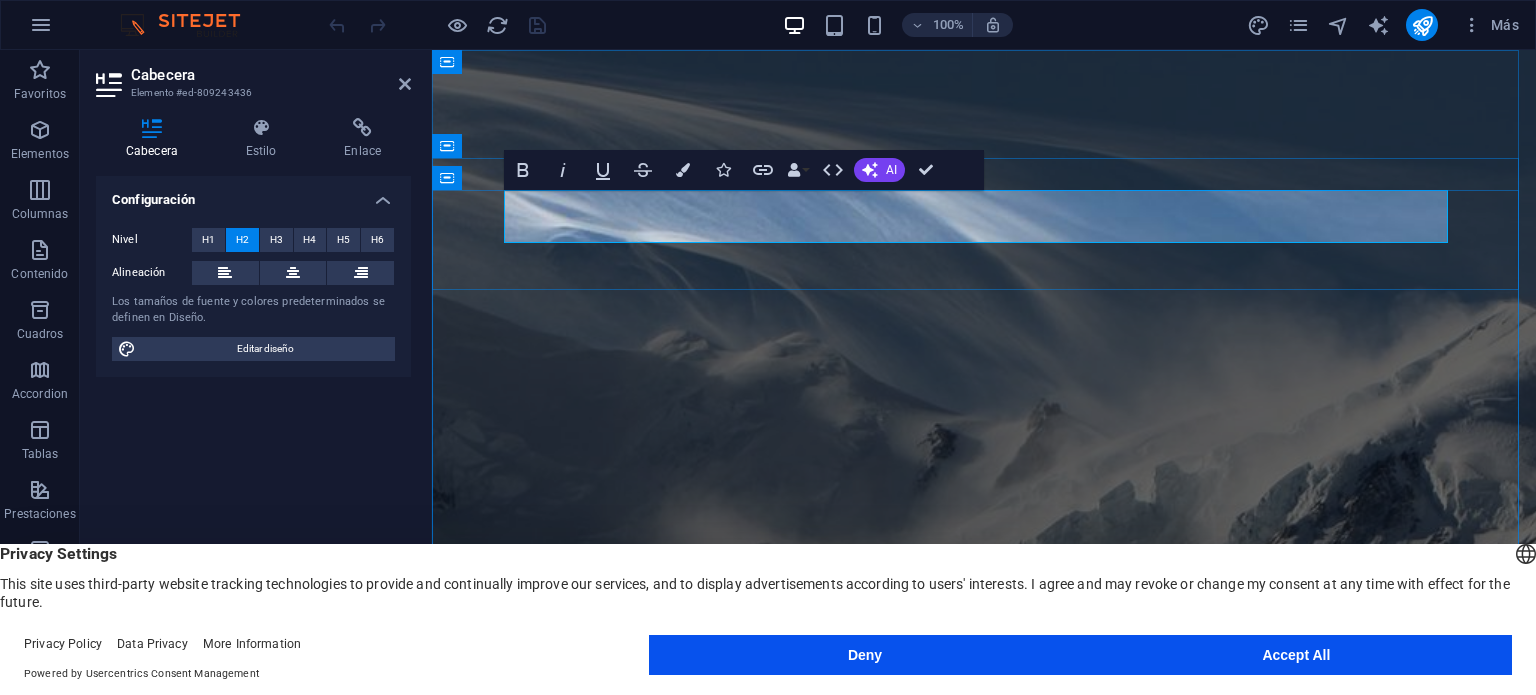 click on "EASY LAB" at bounding box center [984, 1451] 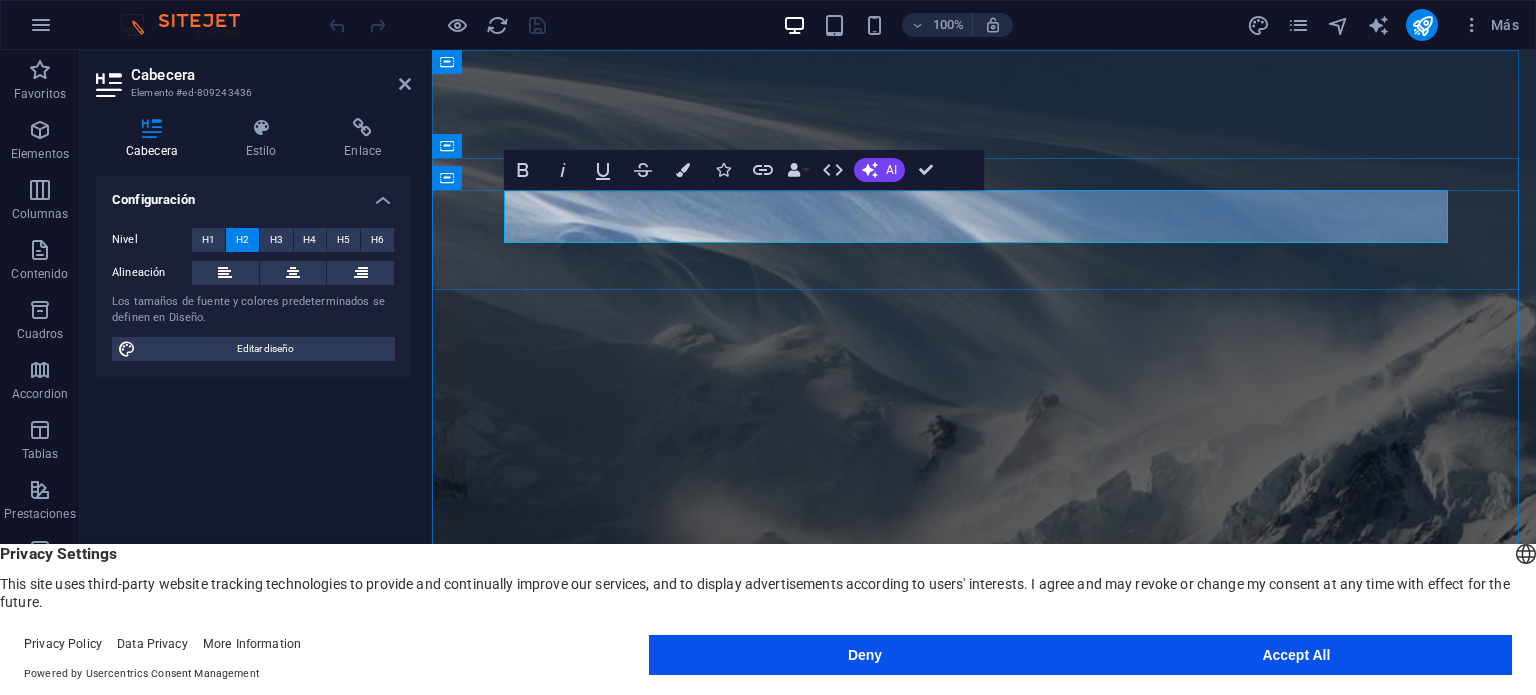 type 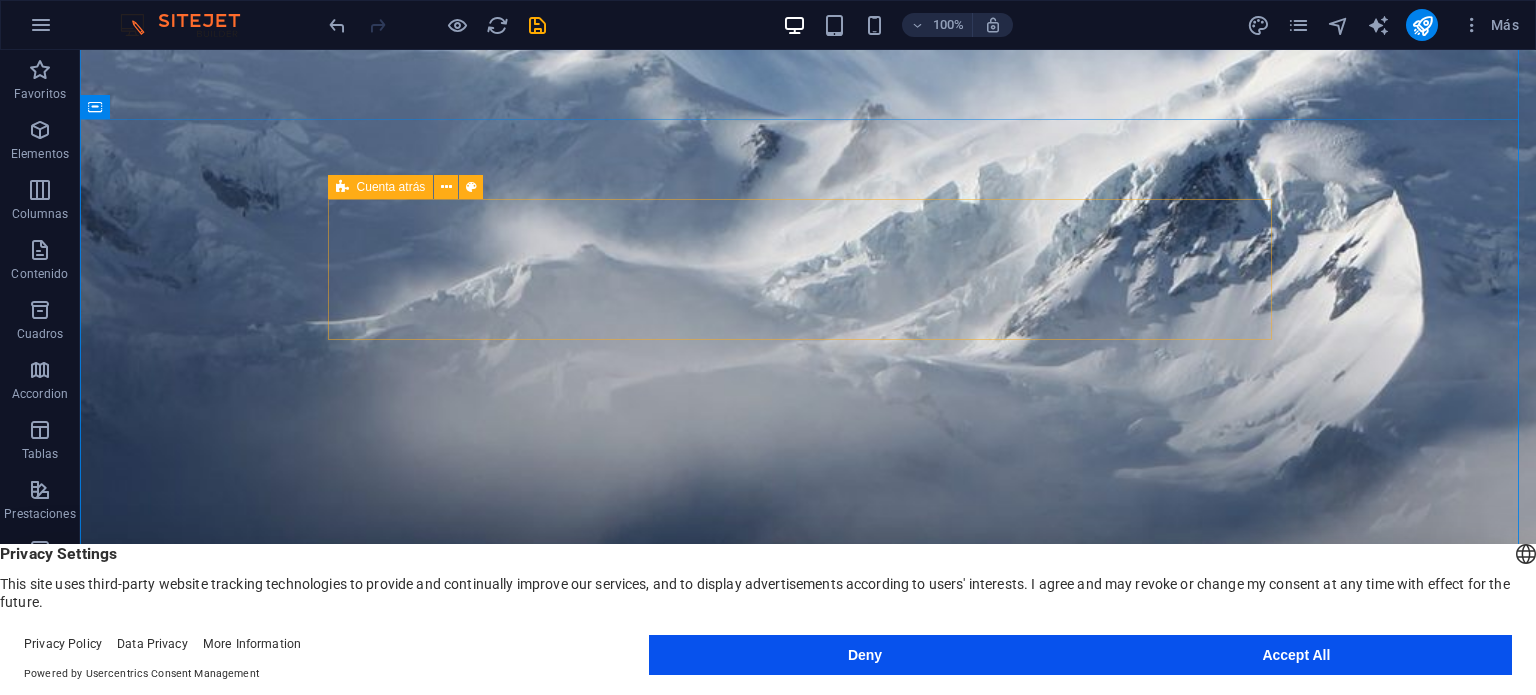 scroll, scrollTop: 304, scrollLeft: 0, axis: vertical 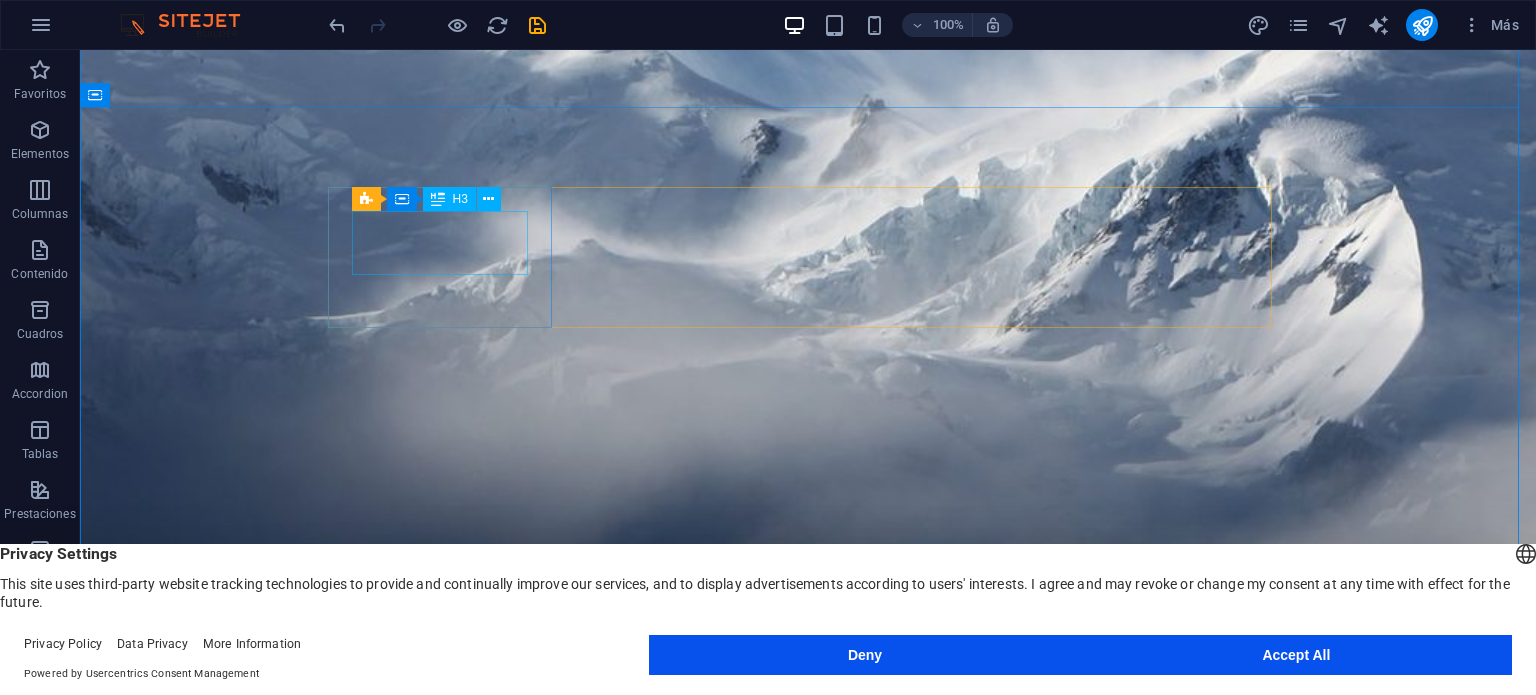 click on "899" at bounding box center (448, 2155) 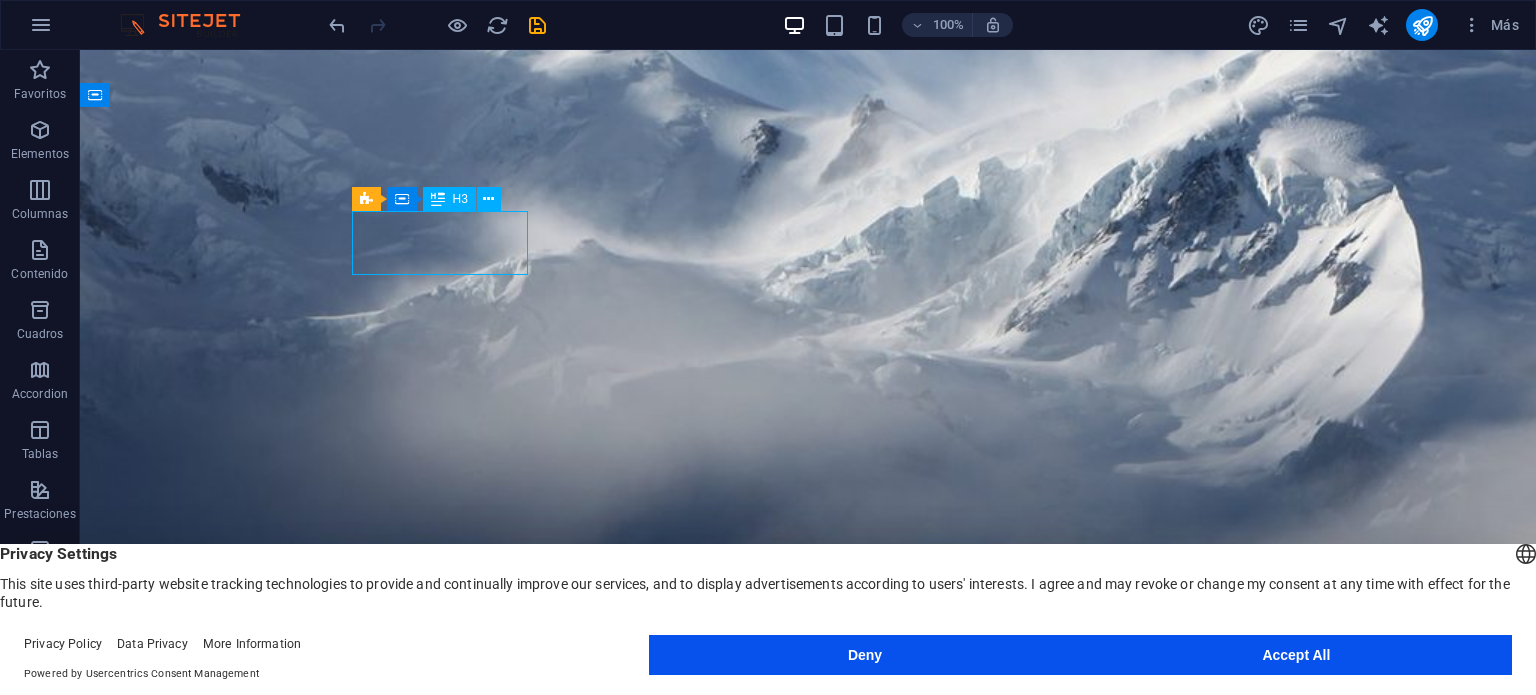 click on "899" at bounding box center [448, 2155] 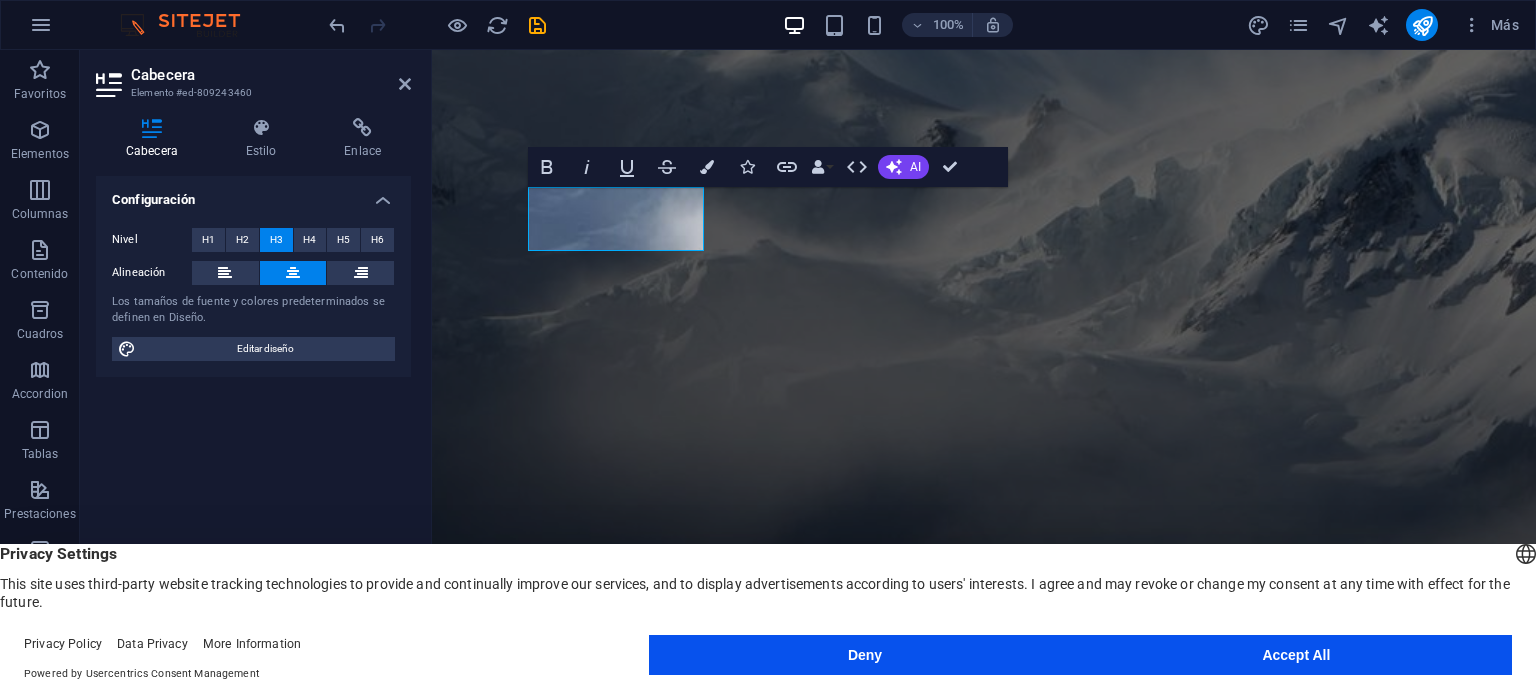 type 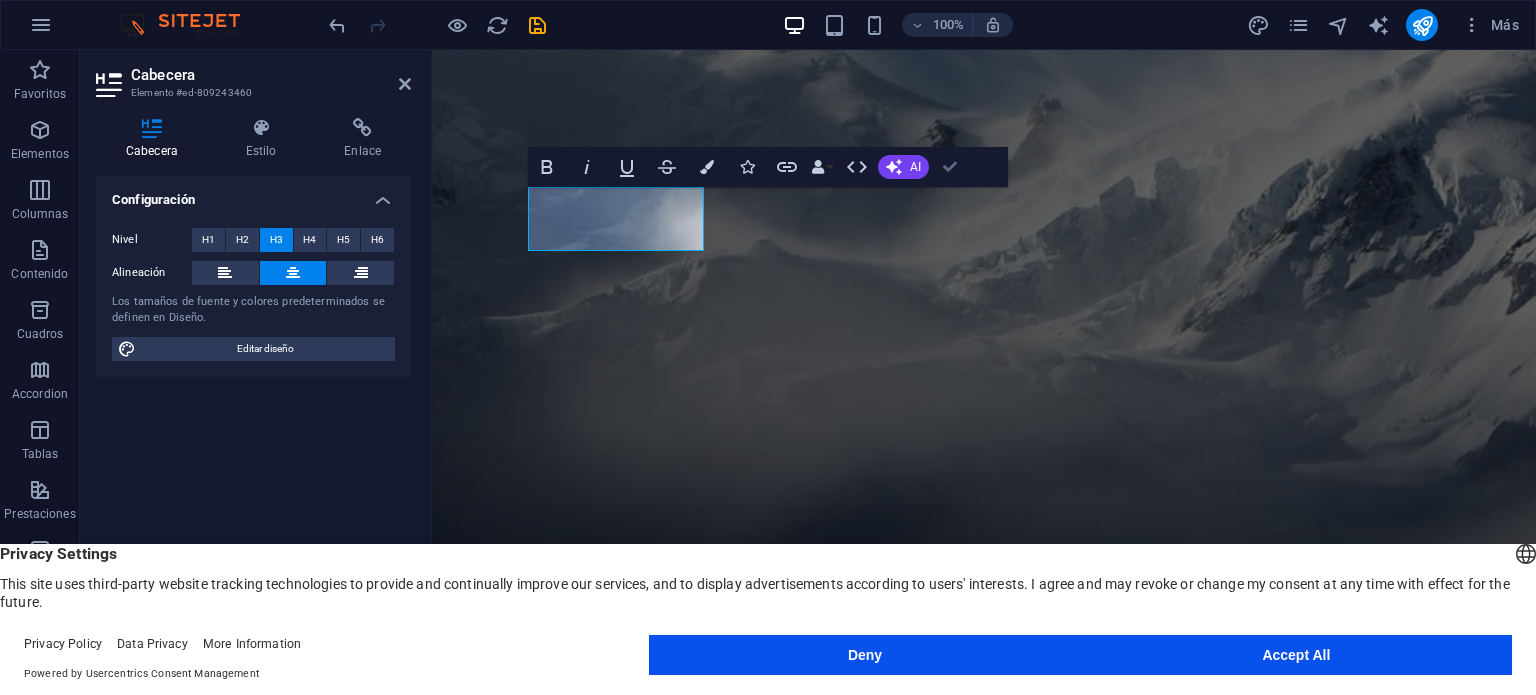 scroll, scrollTop: 328, scrollLeft: 0, axis: vertical 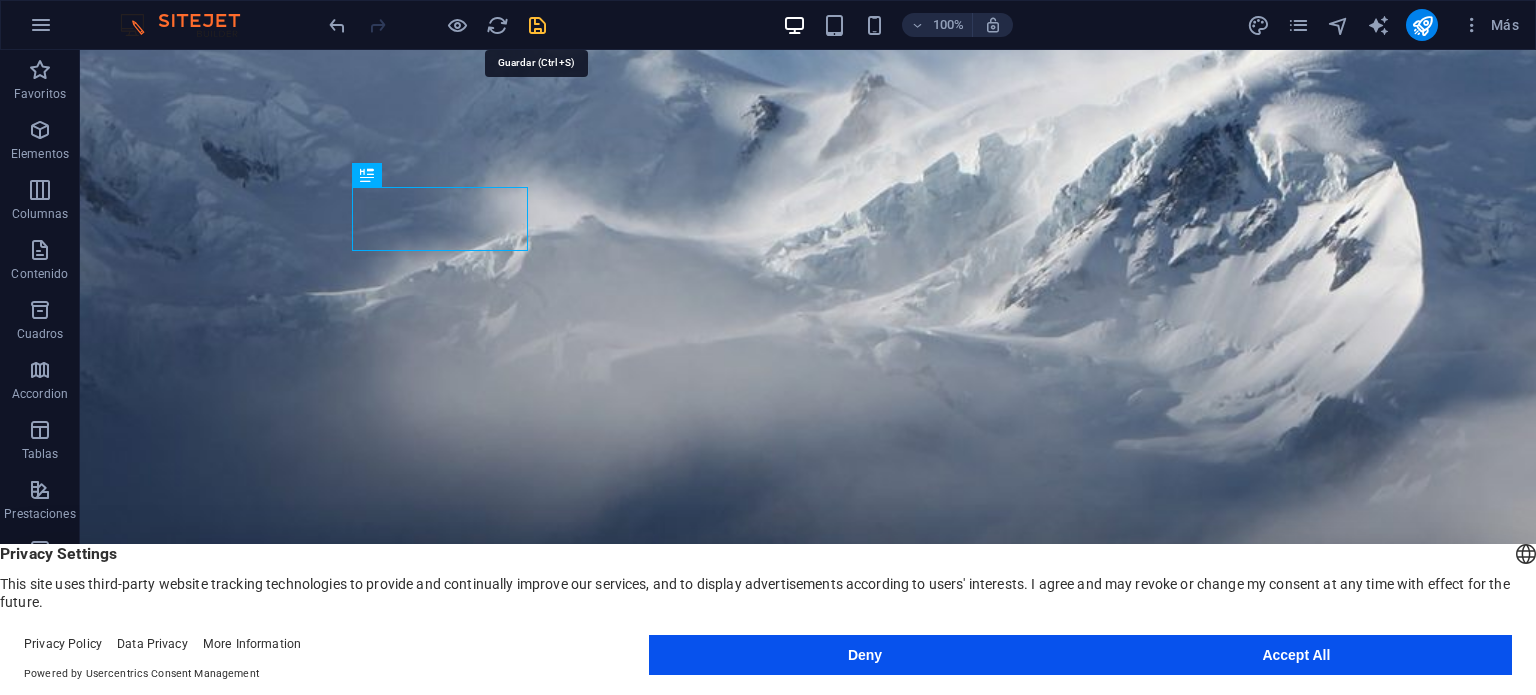 click at bounding box center (537, 25) 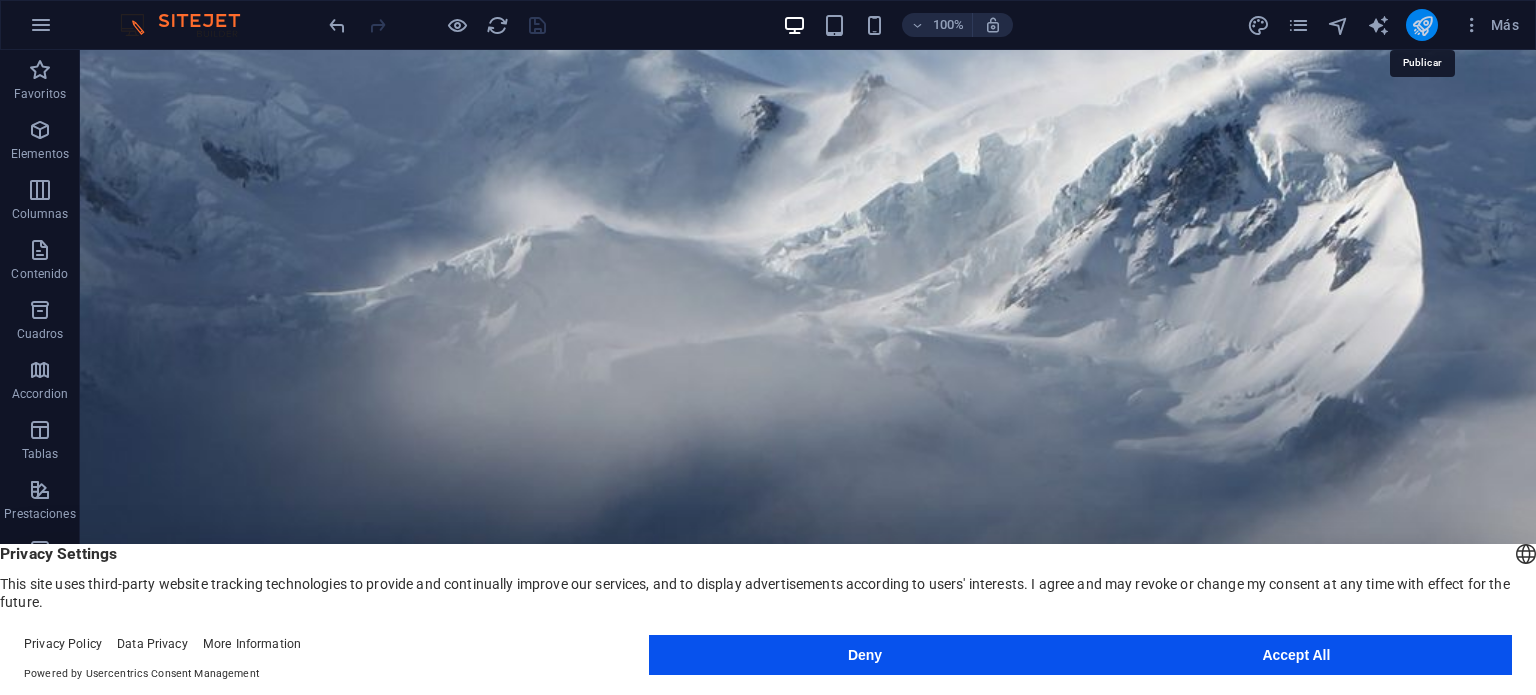 click at bounding box center (1422, 25) 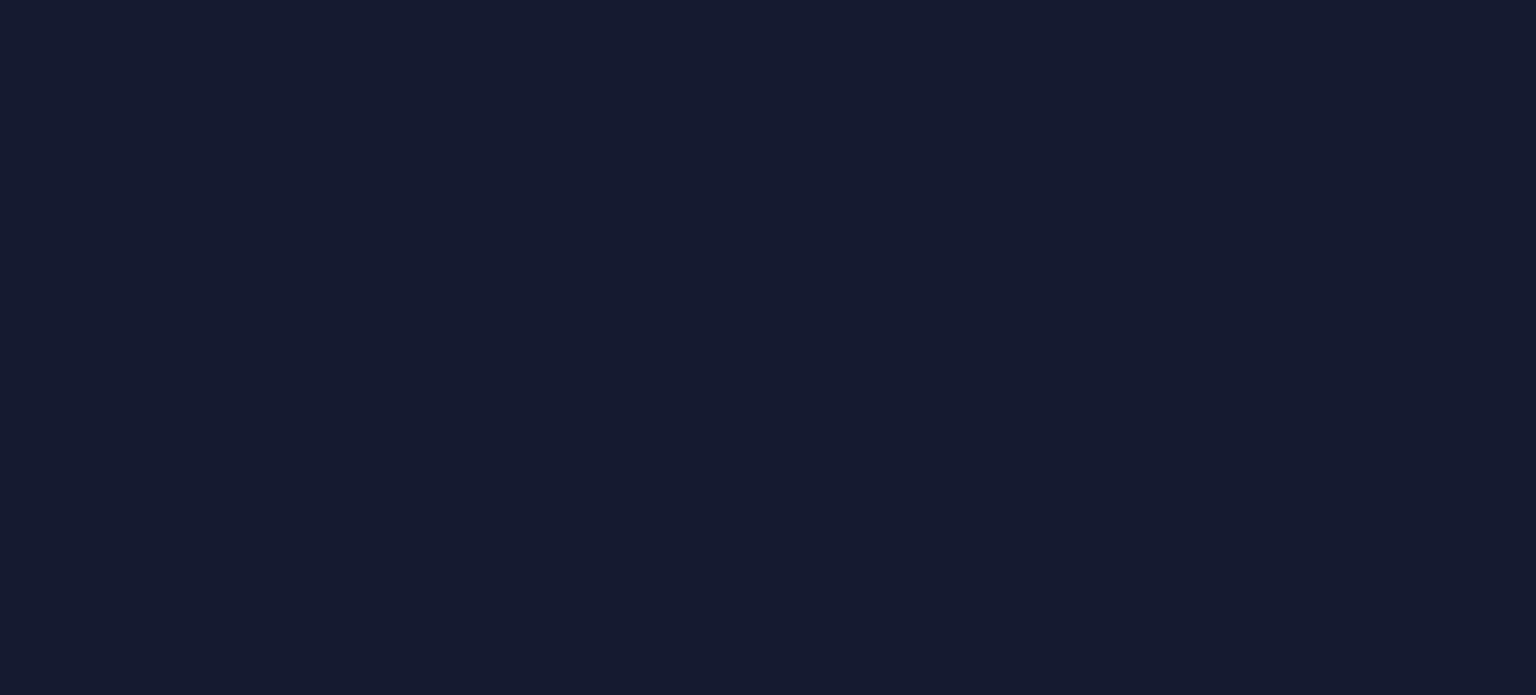 scroll, scrollTop: 0, scrollLeft: 0, axis: both 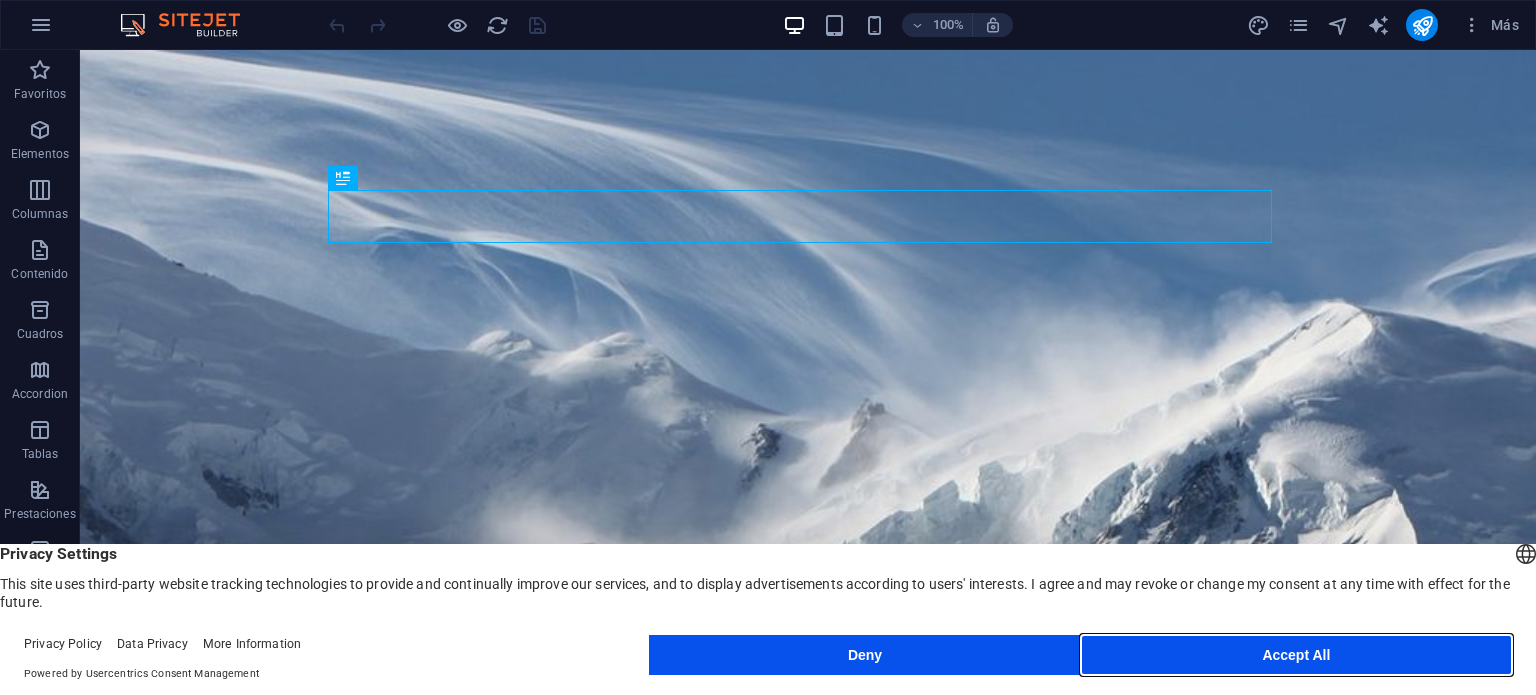 click on "Accept All" at bounding box center (1296, 655) 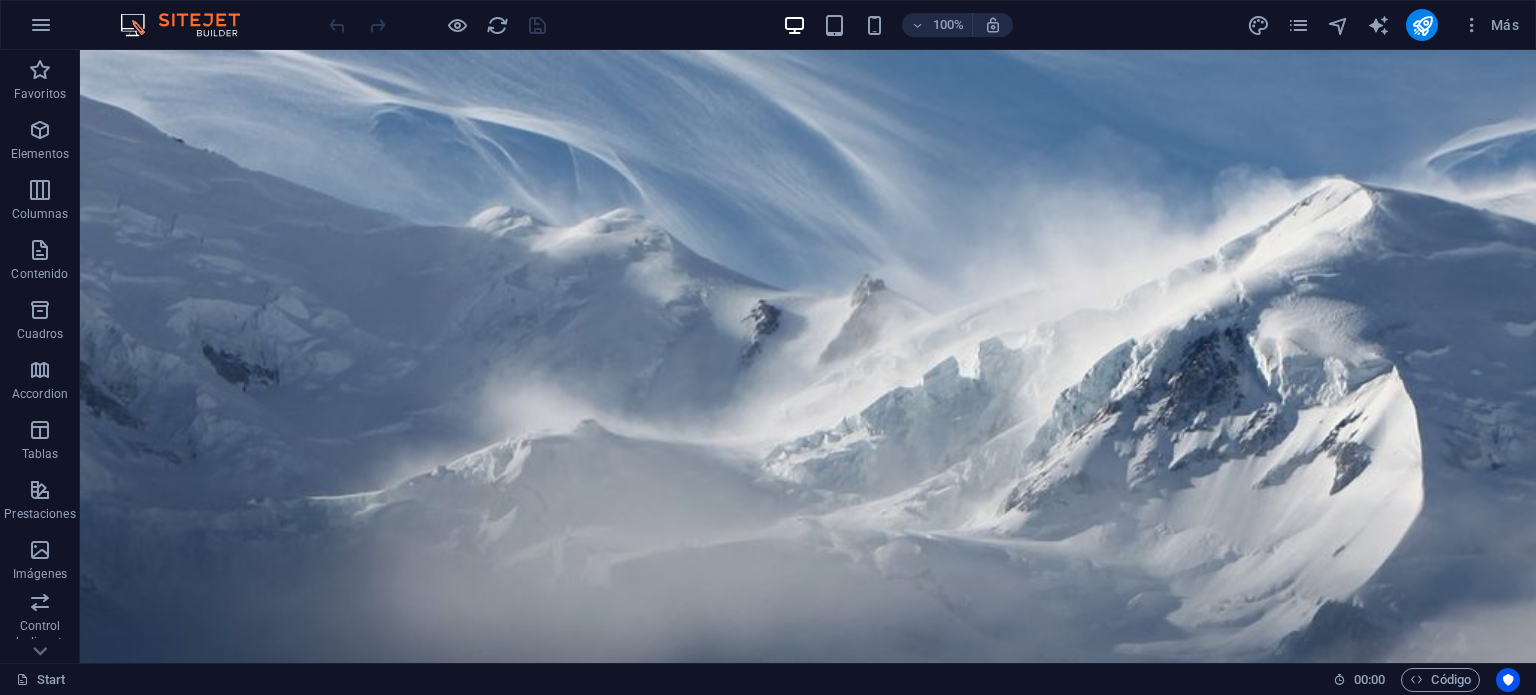 scroll, scrollTop: 88, scrollLeft: 0, axis: vertical 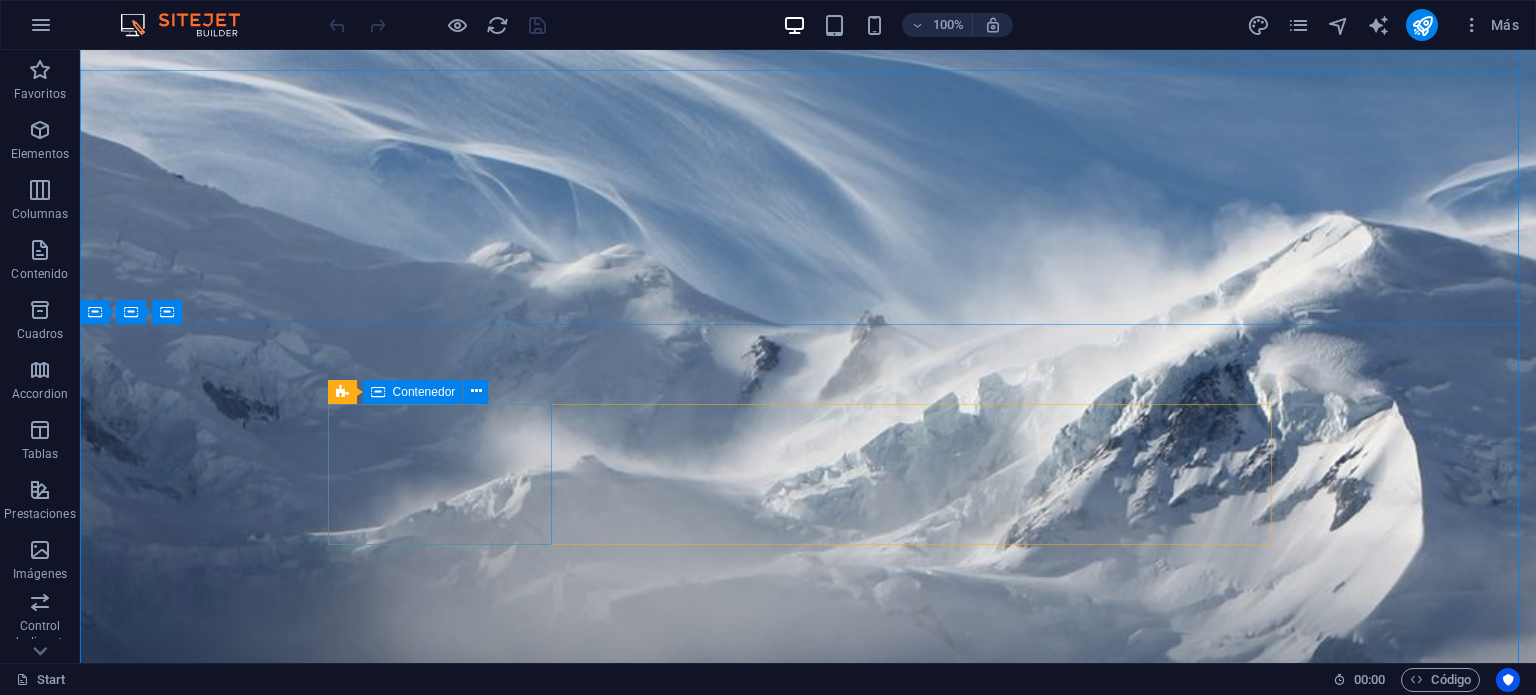 click on "20 Days" at bounding box center (448, 2393) 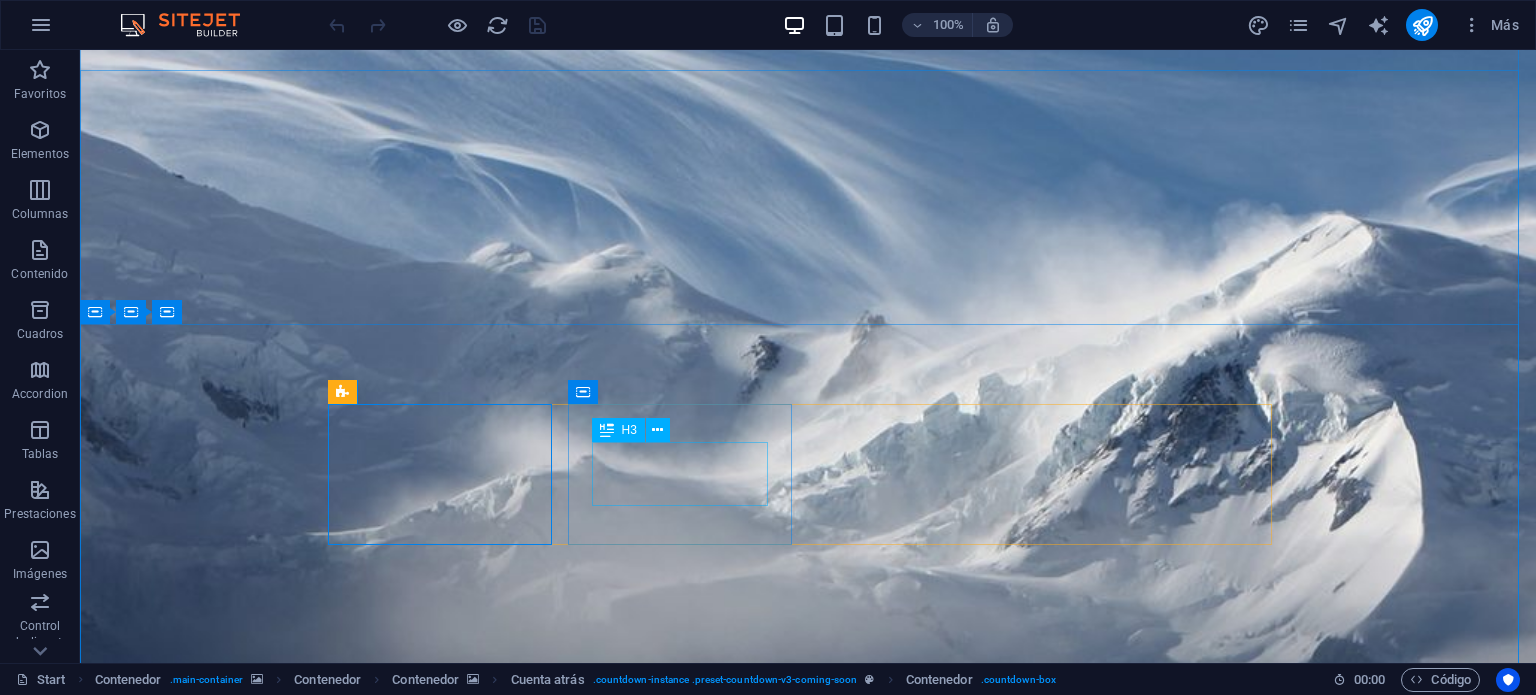 click on "13" at bounding box center [448, 2520] 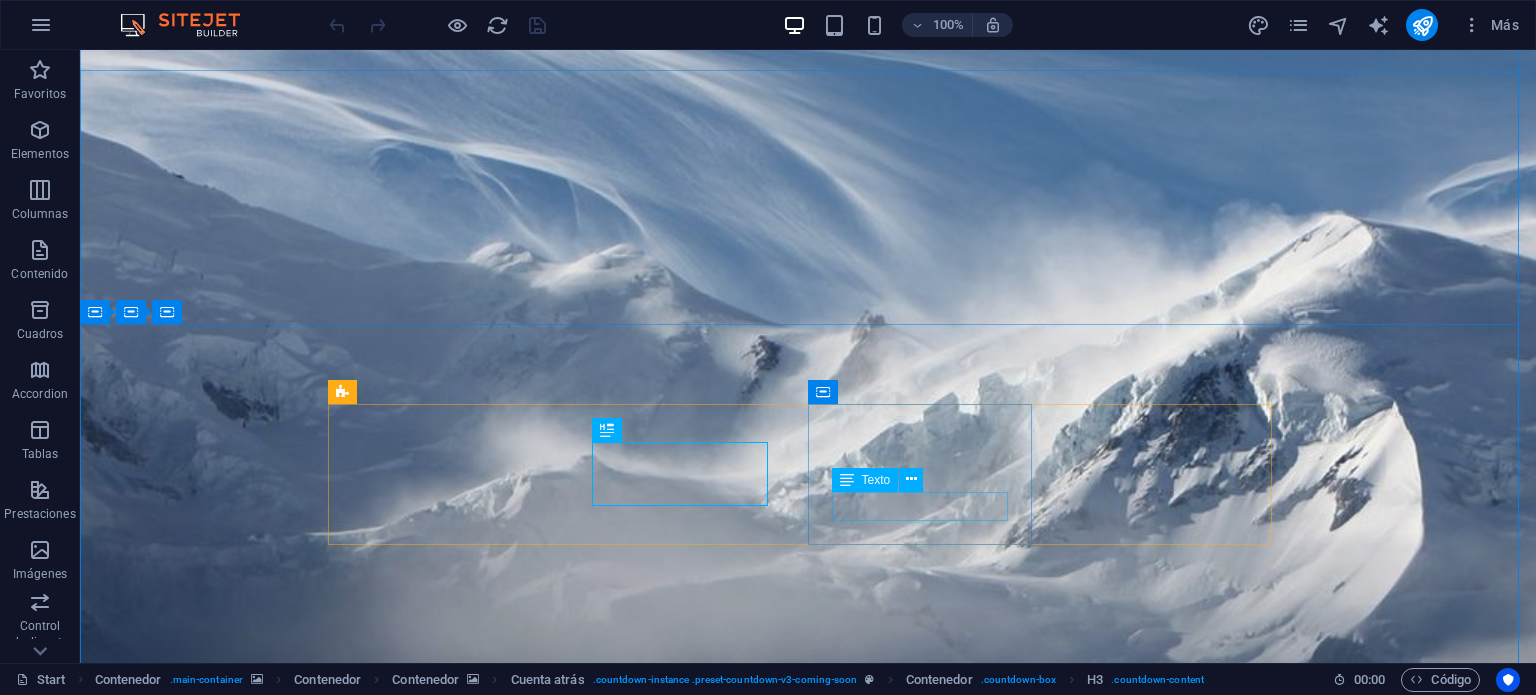 click on "Minutes" at bounding box center [448, 2694] 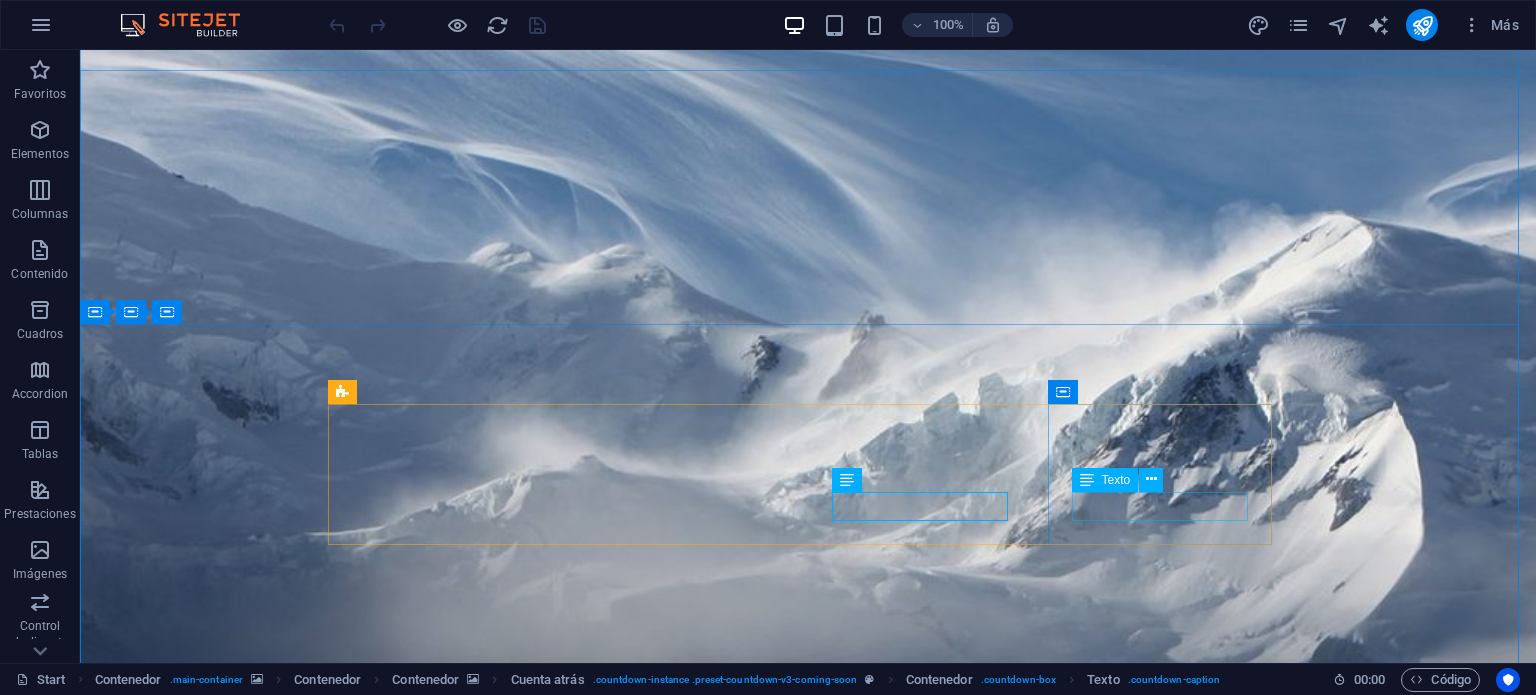 click on "Seconds" at bounding box center [448, 2843] 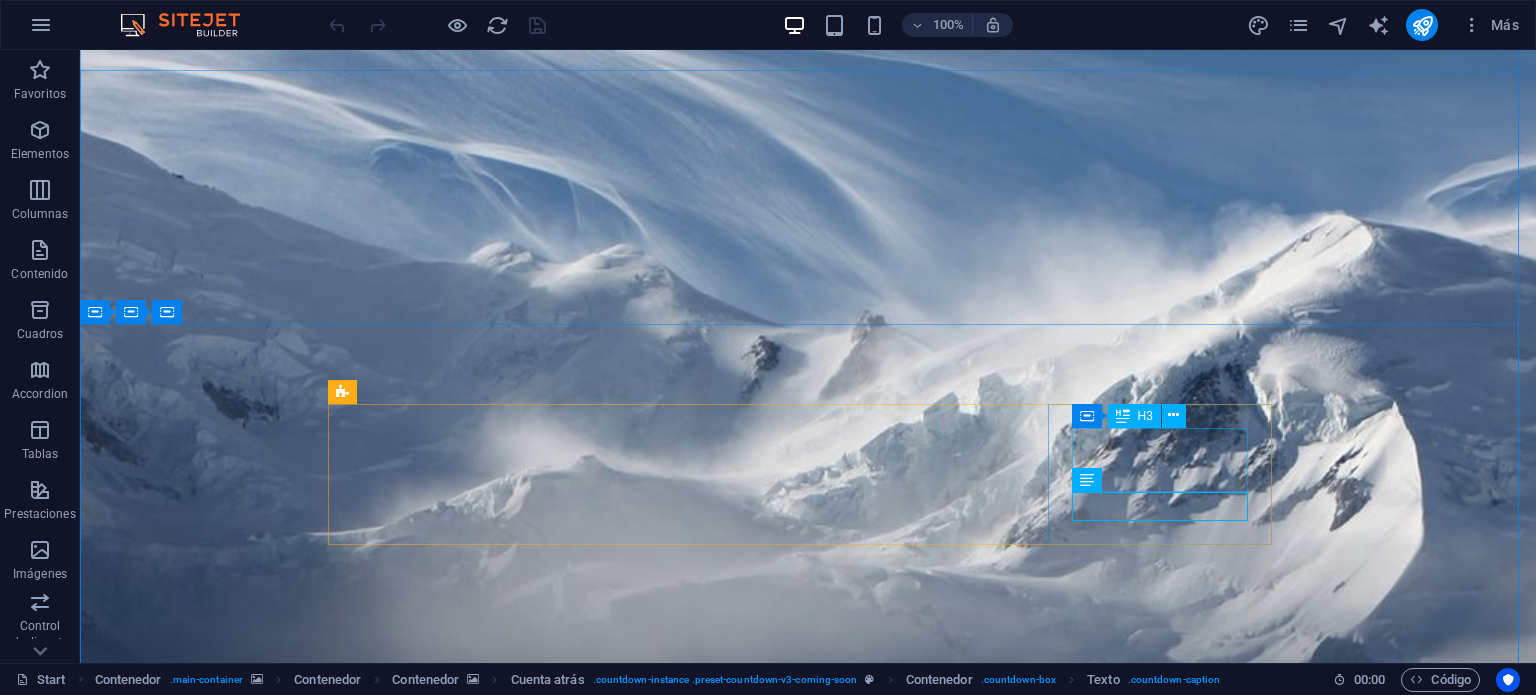 click on "34" at bounding box center (448, 2789) 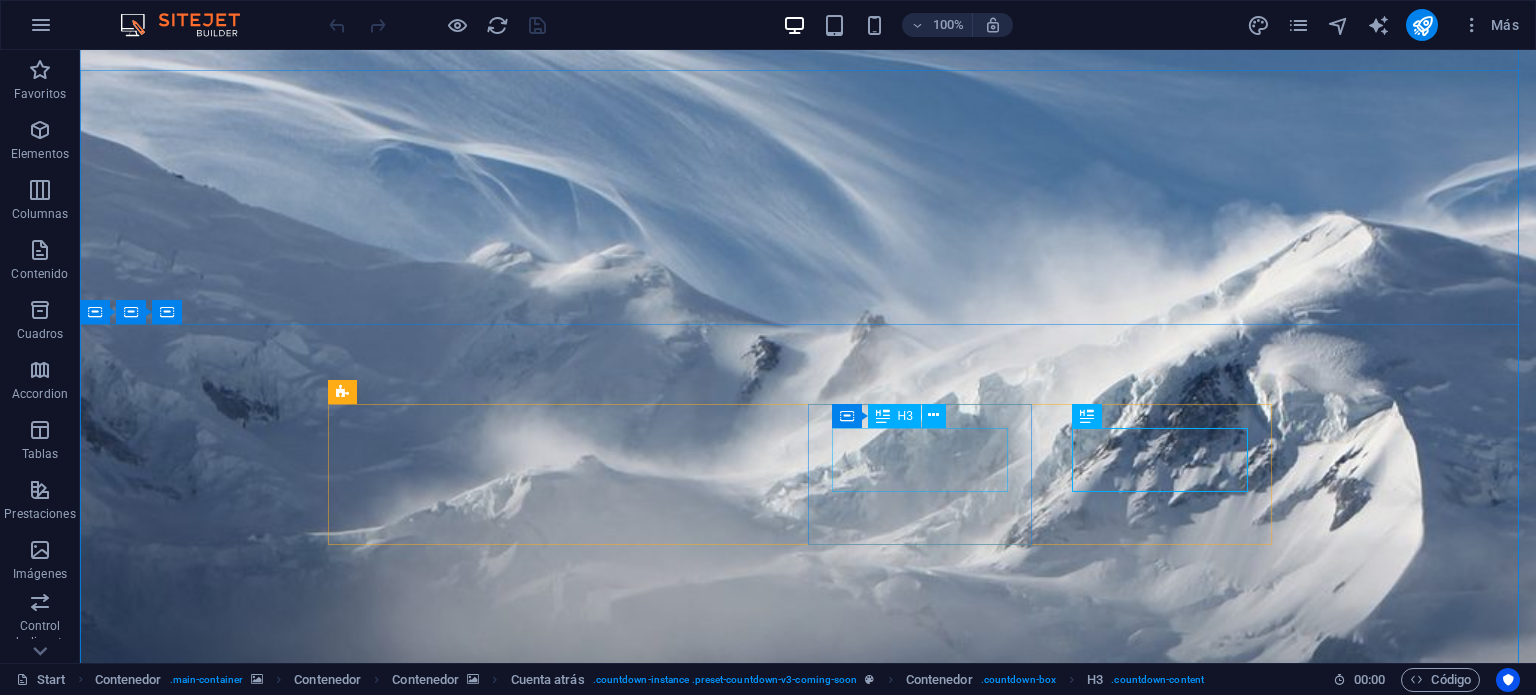 click on "58" at bounding box center (448, 2640) 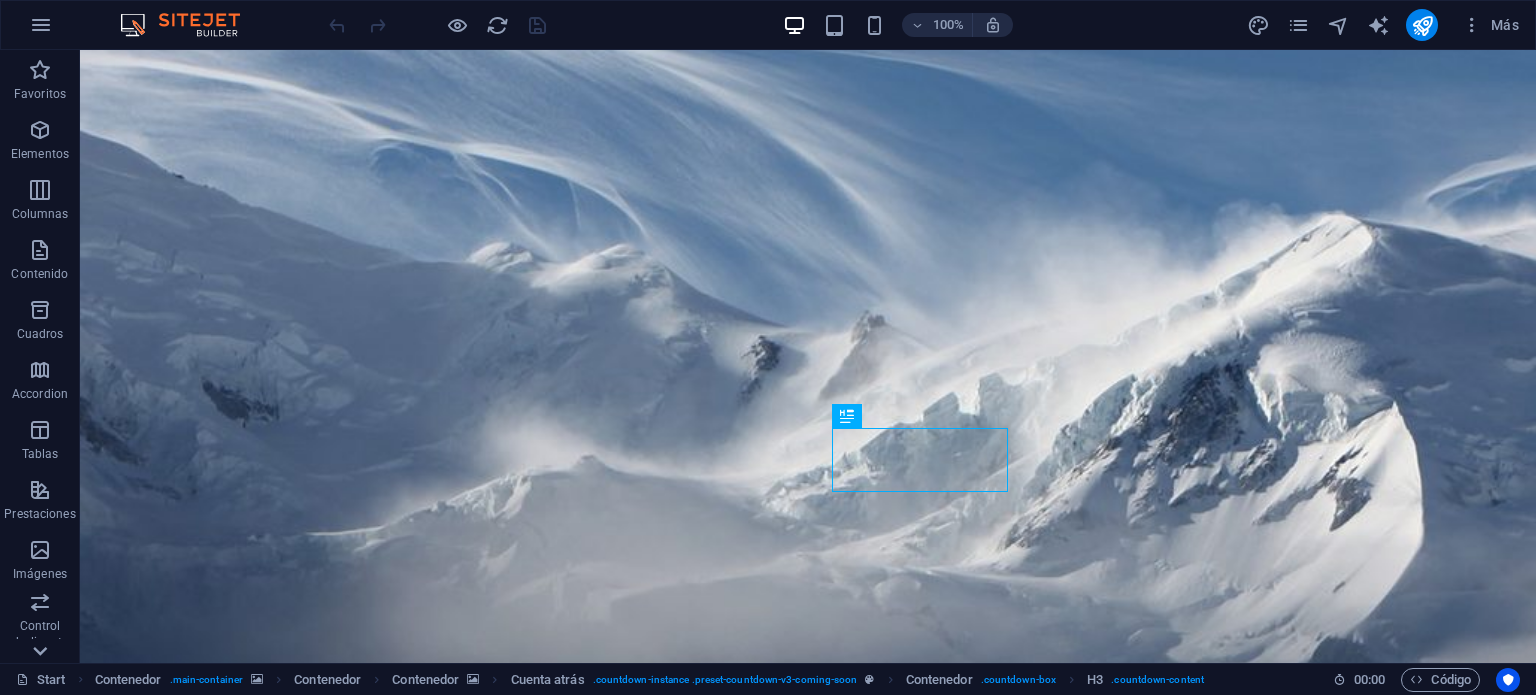 click 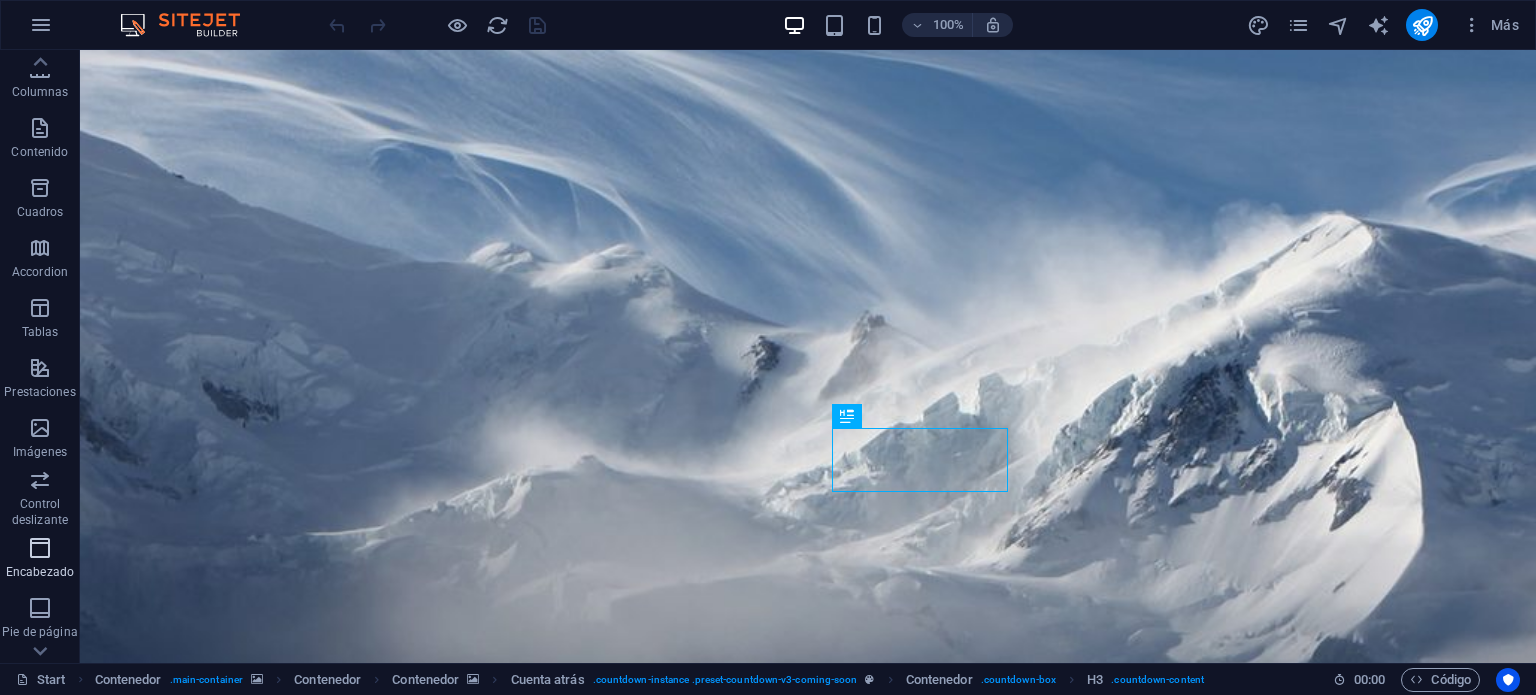 scroll, scrollTop: 0, scrollLeft: 0, axis: both 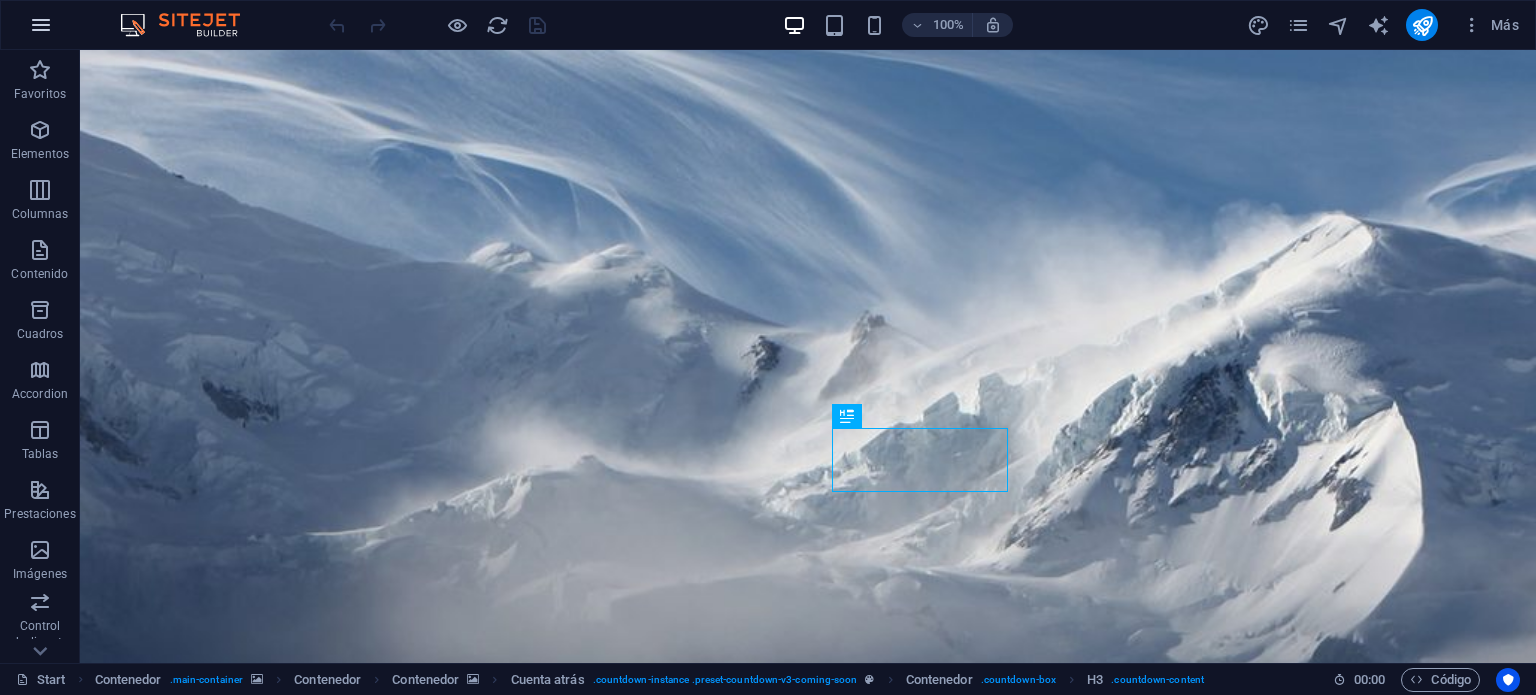 click at bounding box center (41, 25) 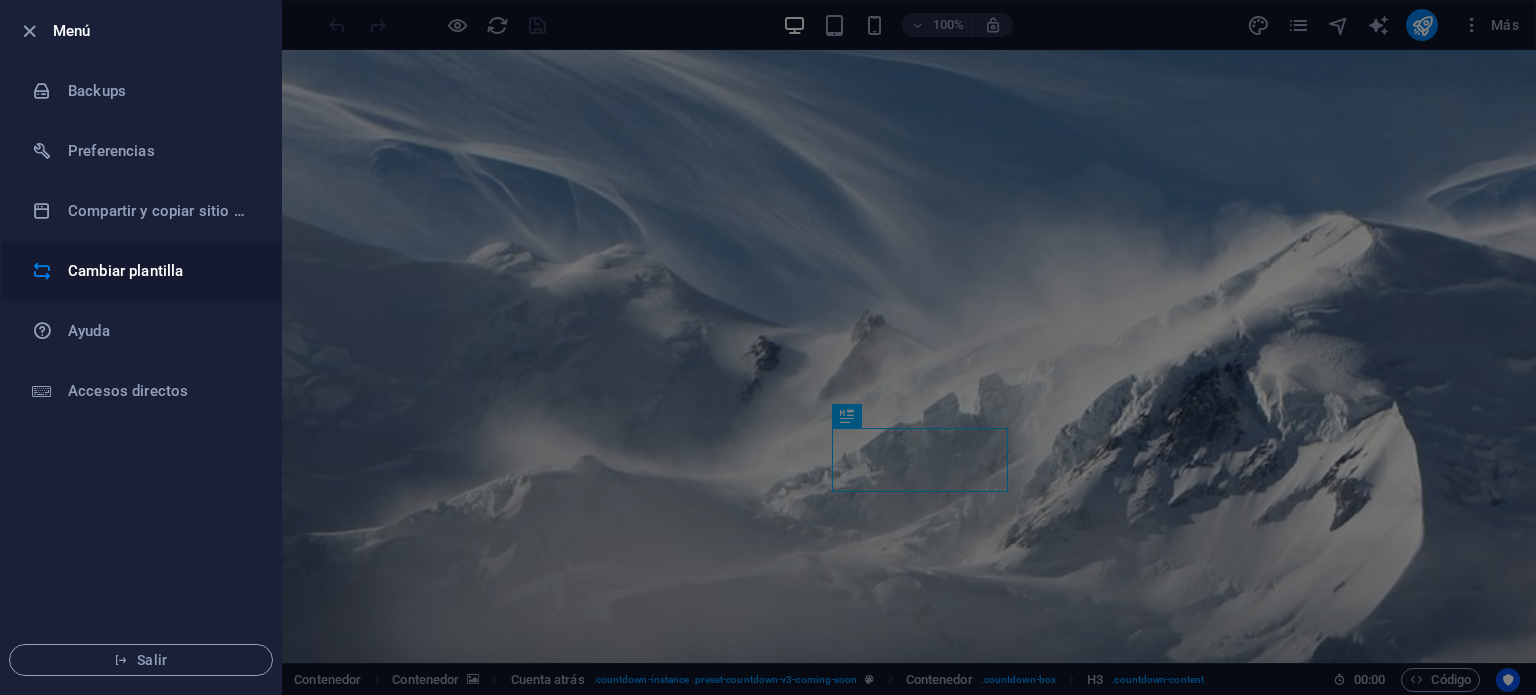 click on "Cambiar plantilla" at bounding box center (141, 271) 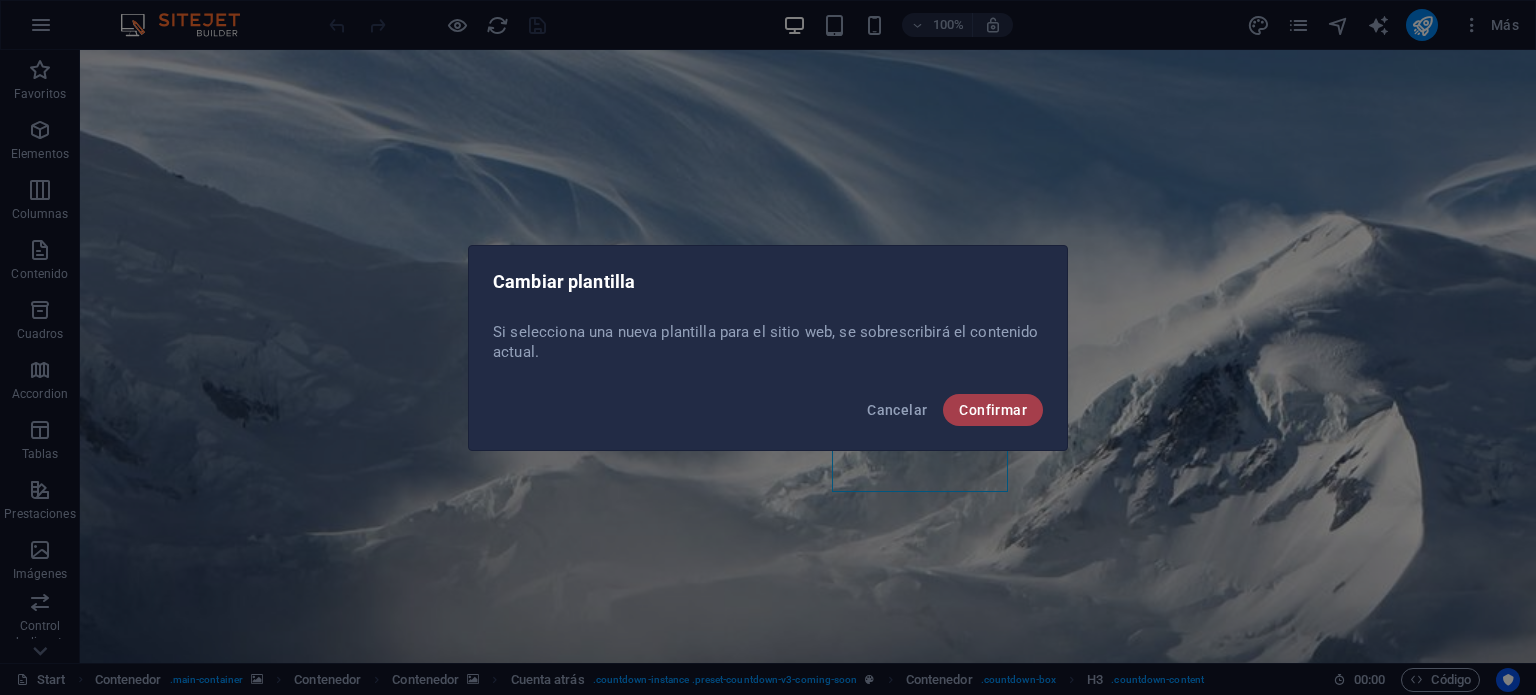 click on "Confirmar" at bounding box center (993, 410) 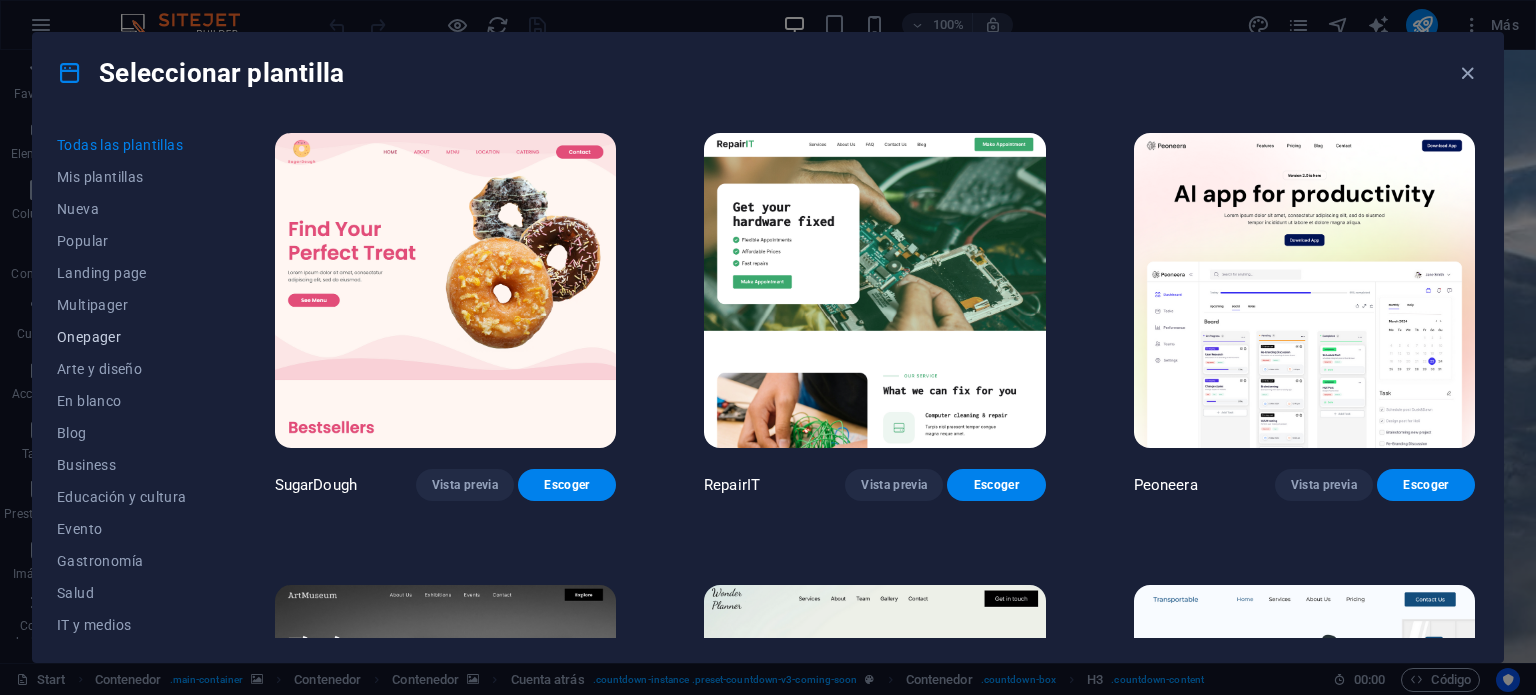 click on "Onepager" at bounding box center (122, 337) 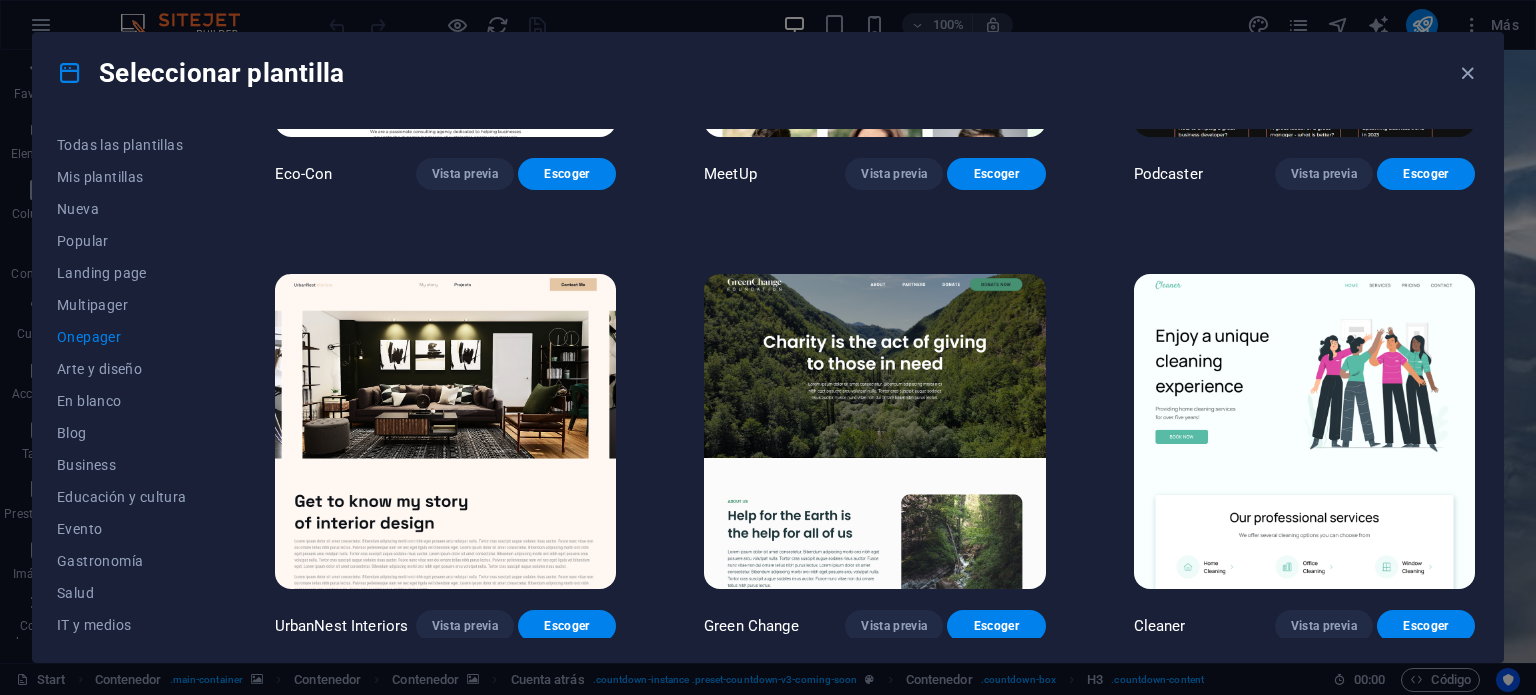 scroll, scrollTop: 766, scrollLeft: 0, axis: vertical 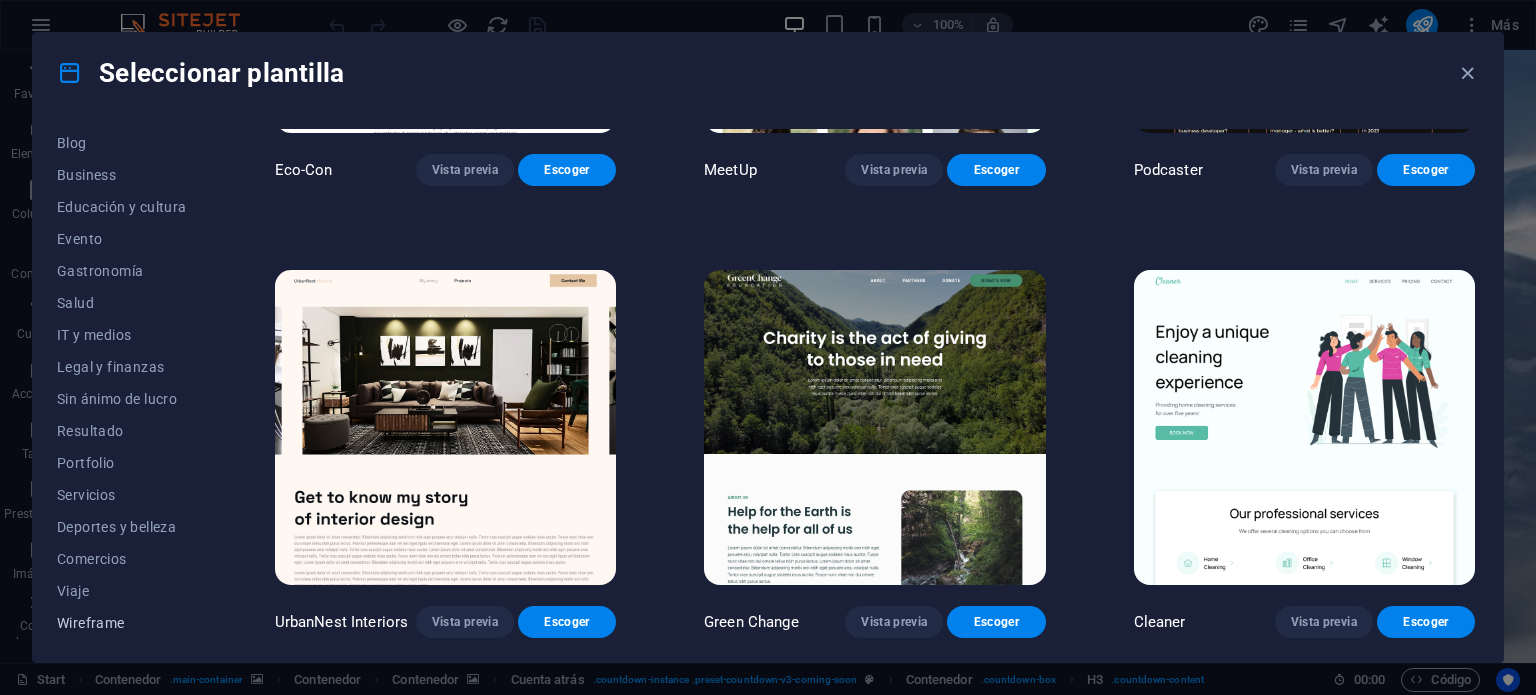 click on "Wireframe" at bounding box center [122, 623] 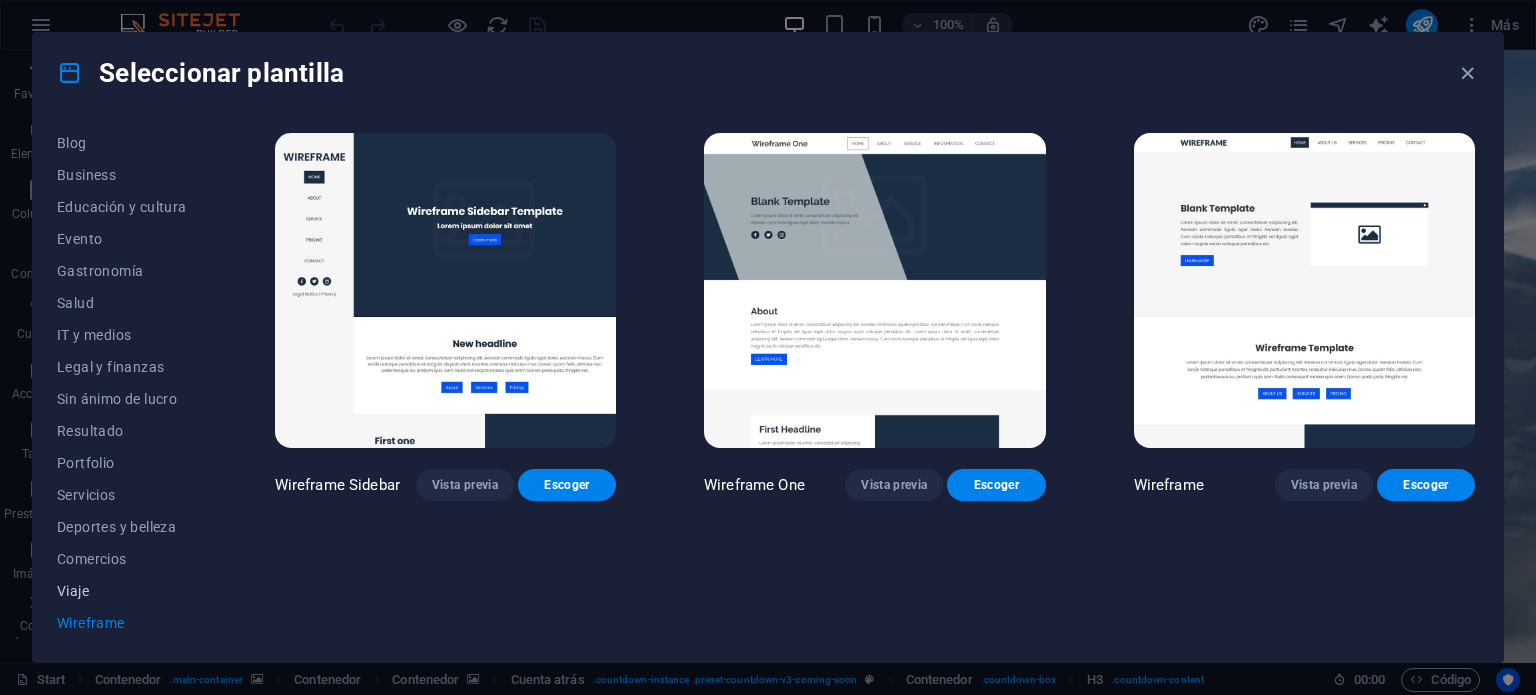 click on "Viaje" at bounding box center (122, 591) 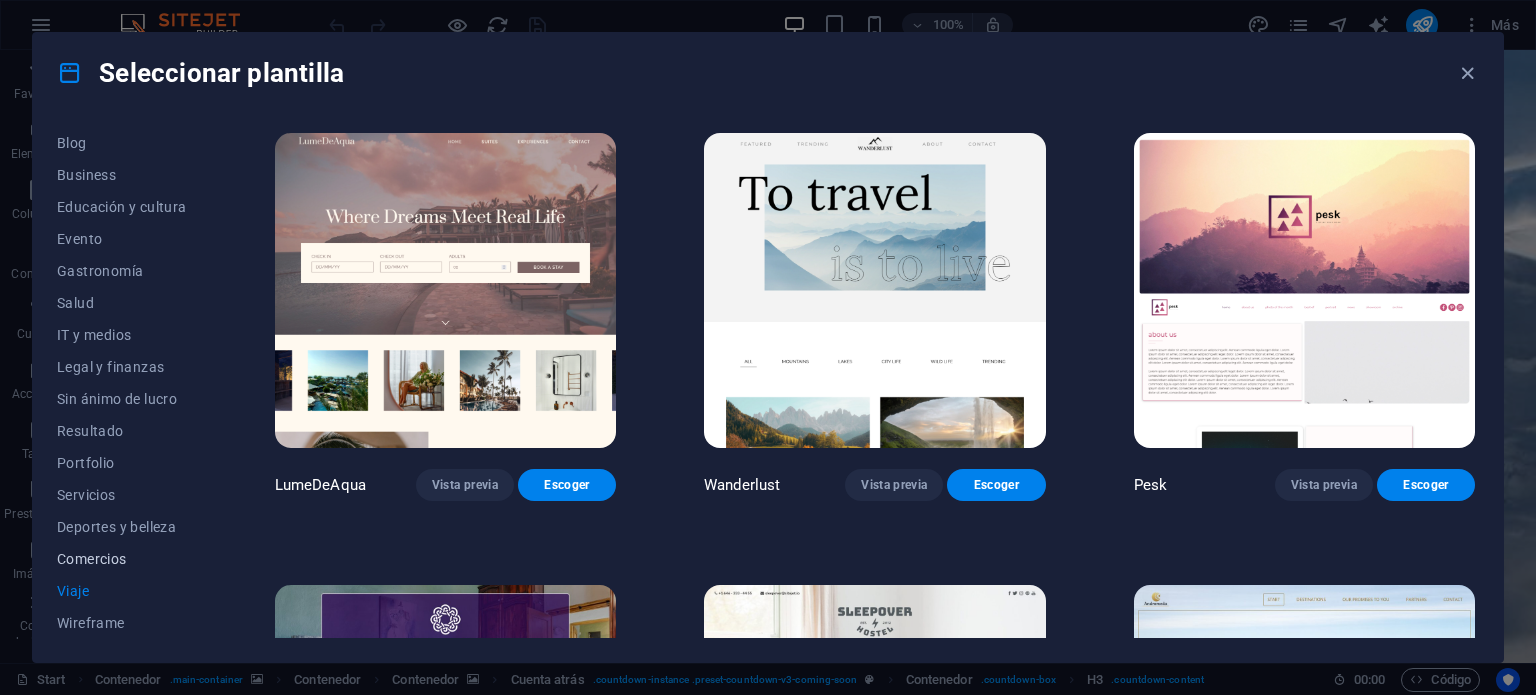 click on "Comercios" at bounding box center (122, 559) 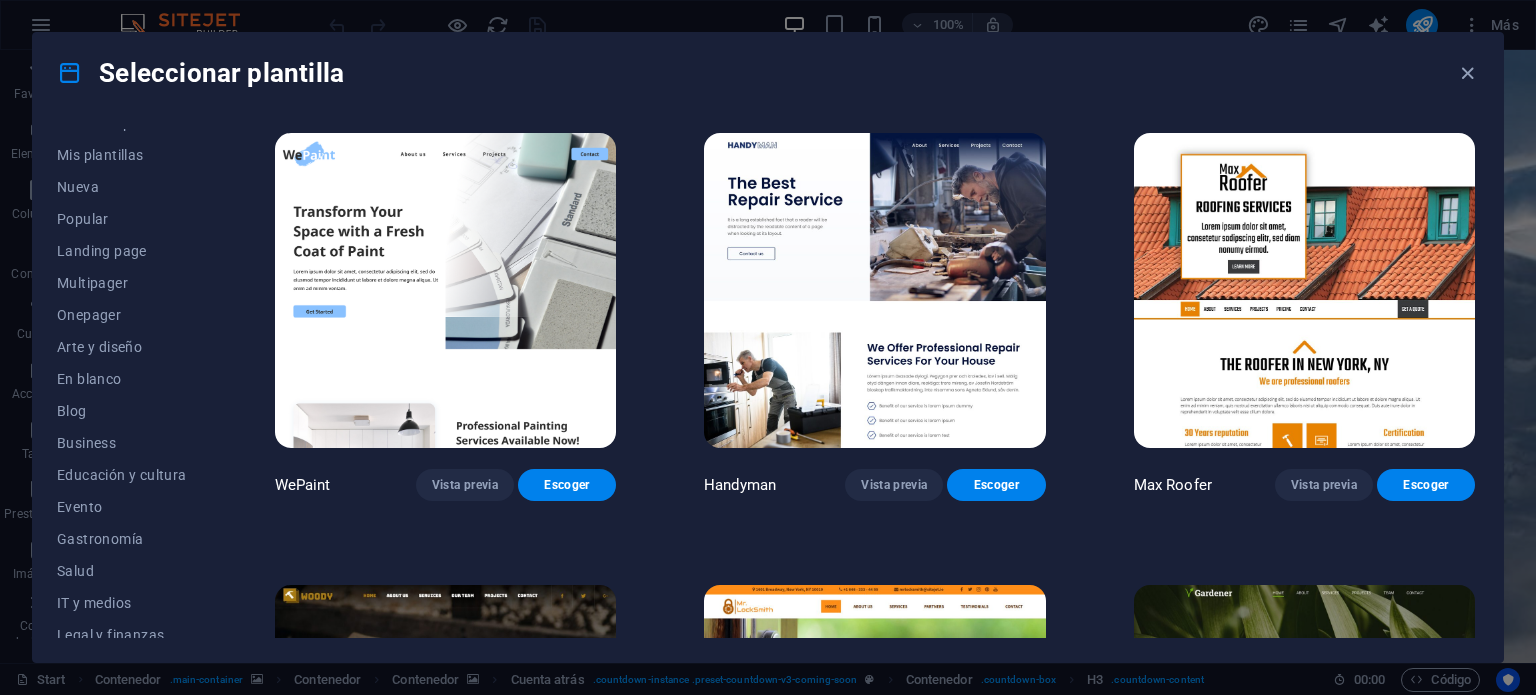 scroll, scrollTop: 0, scrollLeft: 0, axis: both 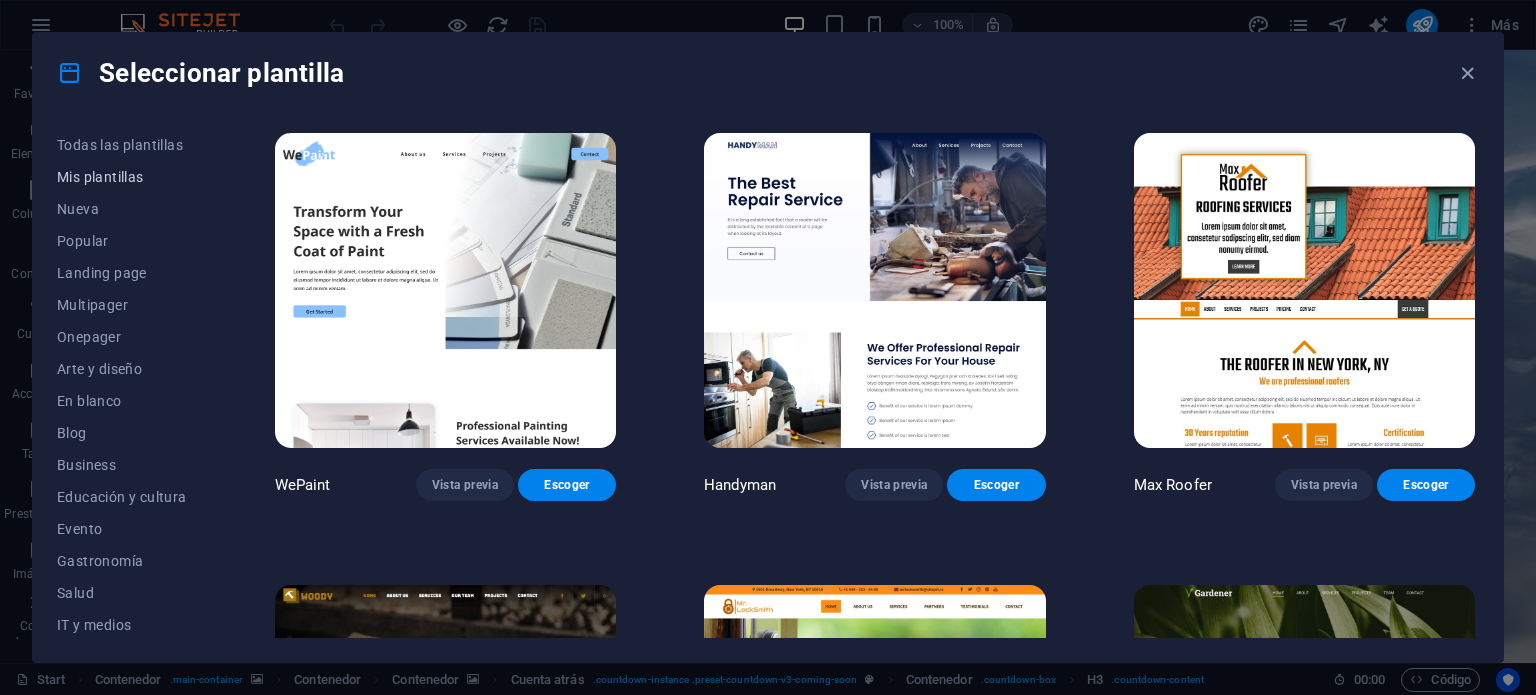 click on "Mis plantillas" at bounding box center [122, 177] 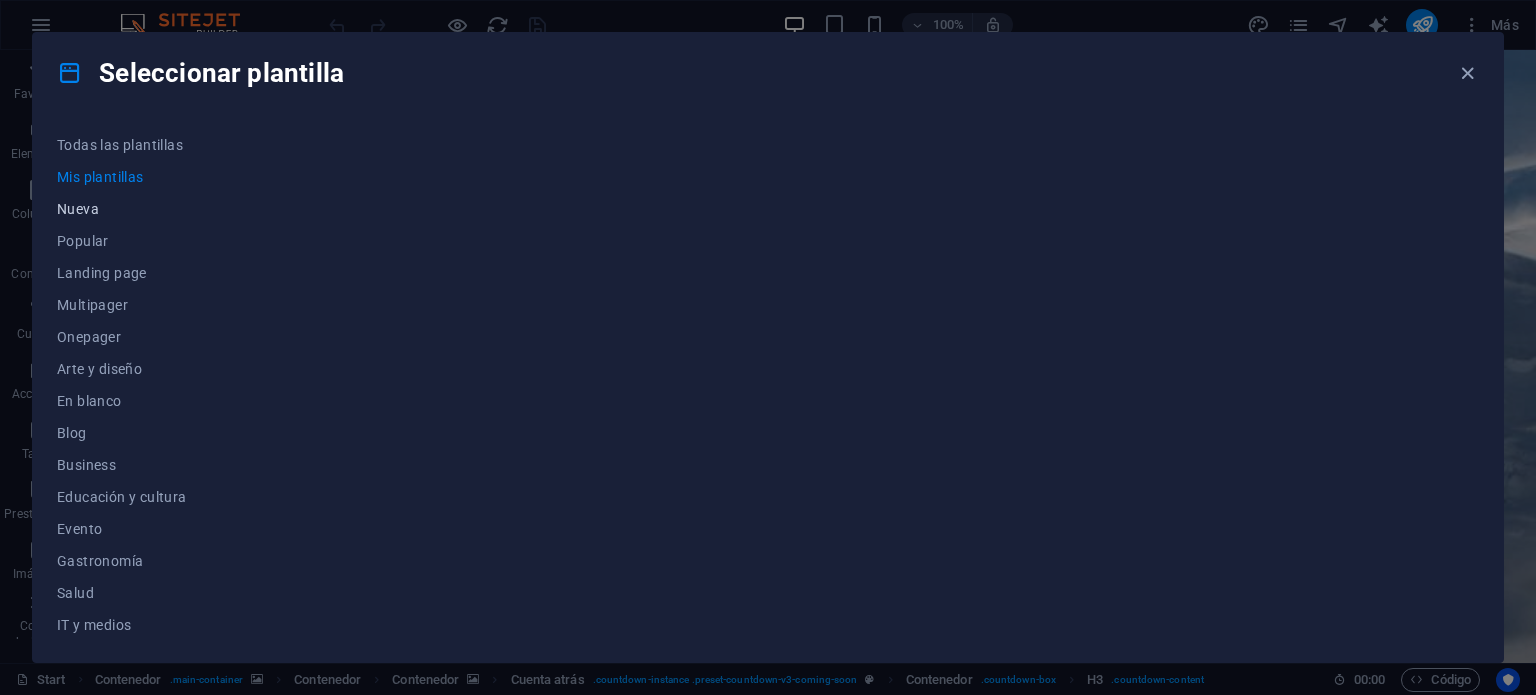click on "Nueva" at bounding box center [122, 209] 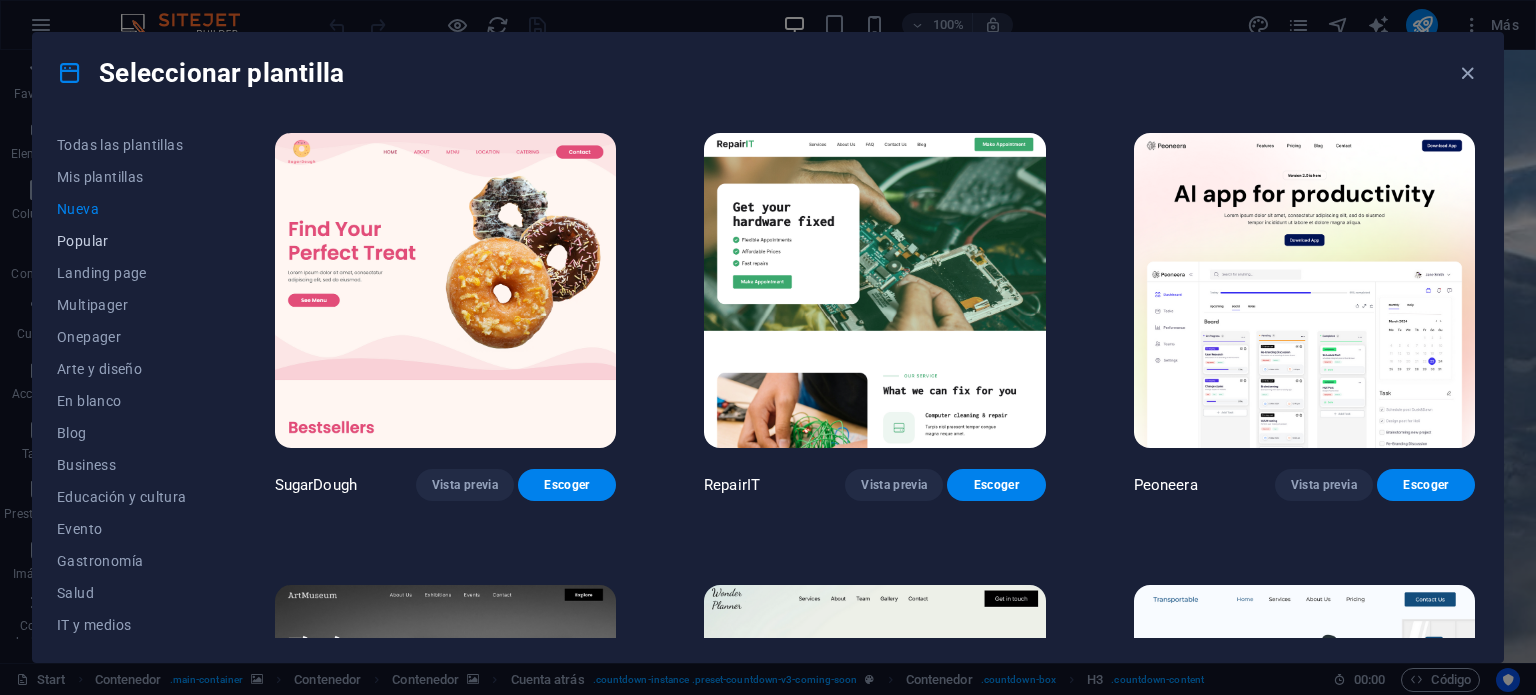 click on "Popular" at bounding box center (122, 241) 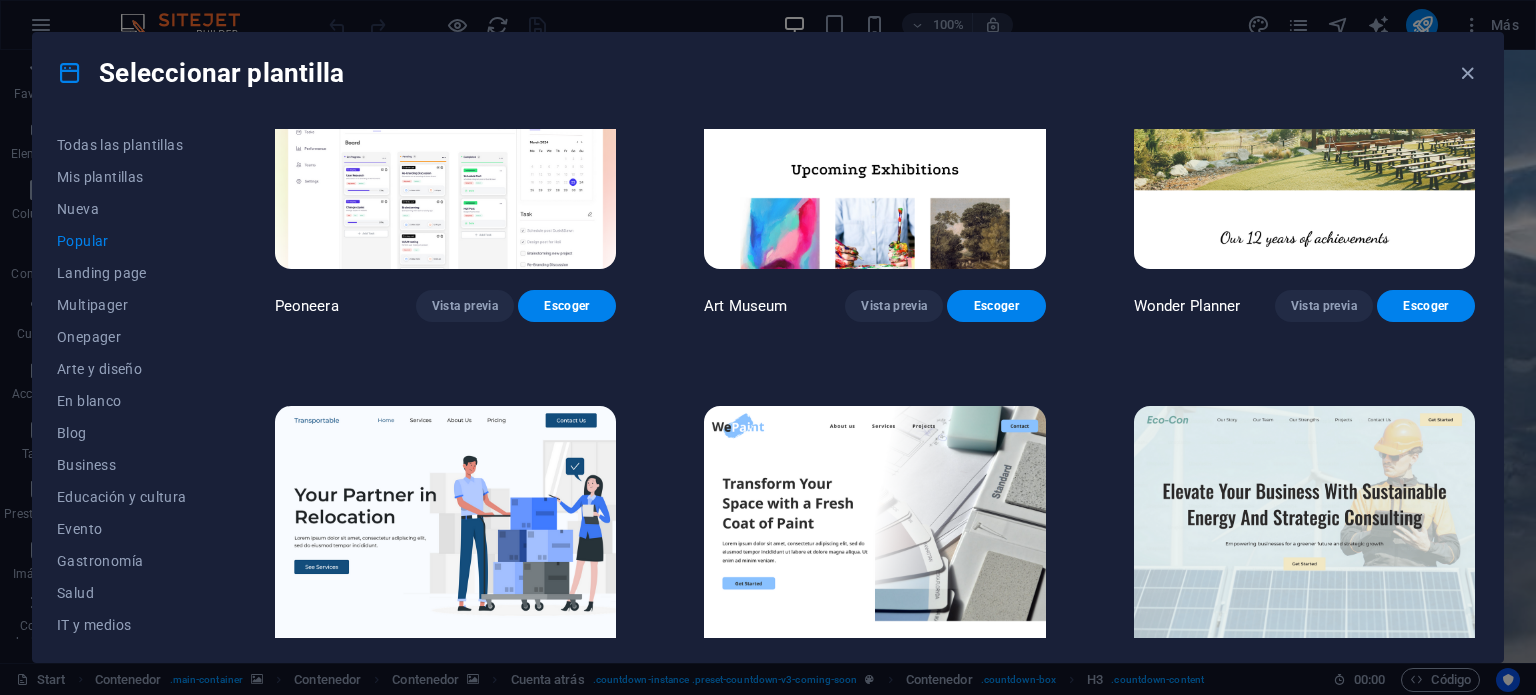 scroll, scrollTop: 0, scrollLeft: 0, axis: both 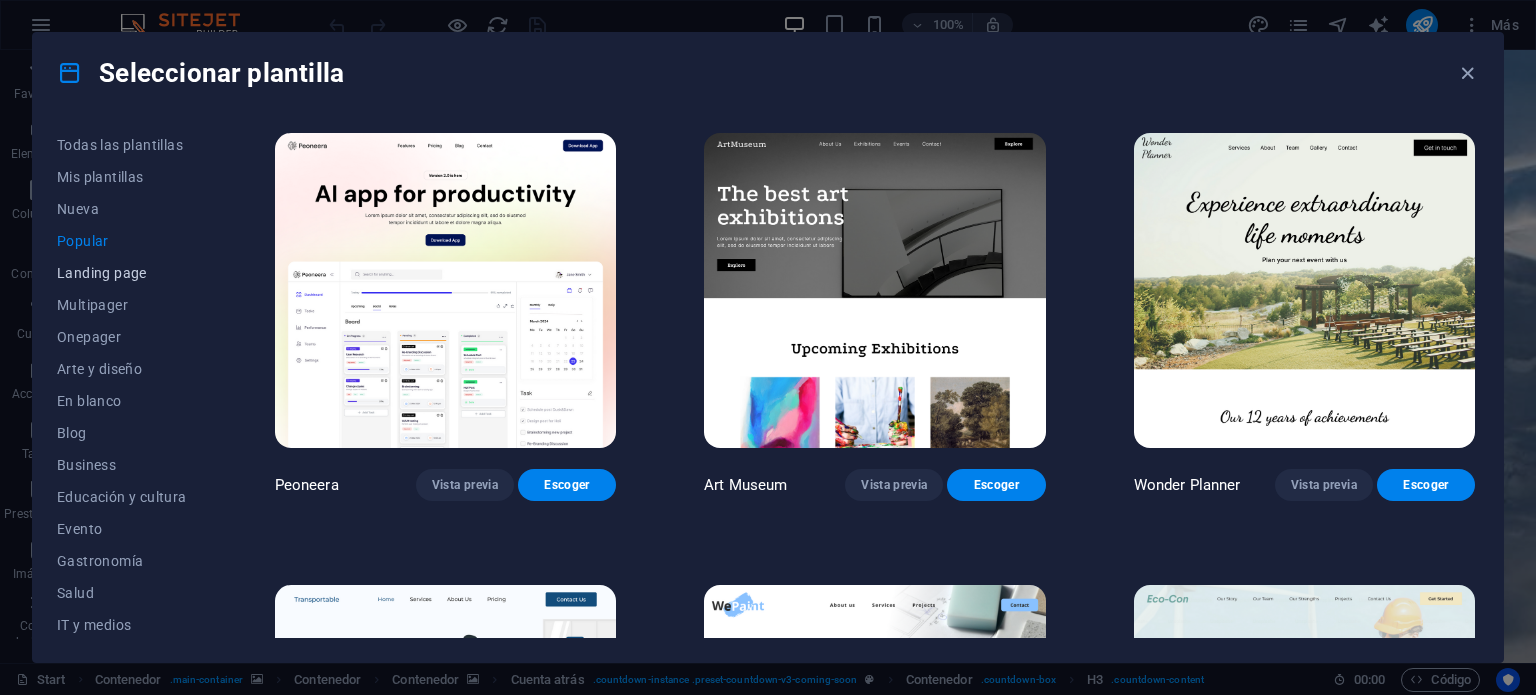 click on "Landing page" at bounding box center (122, 273) 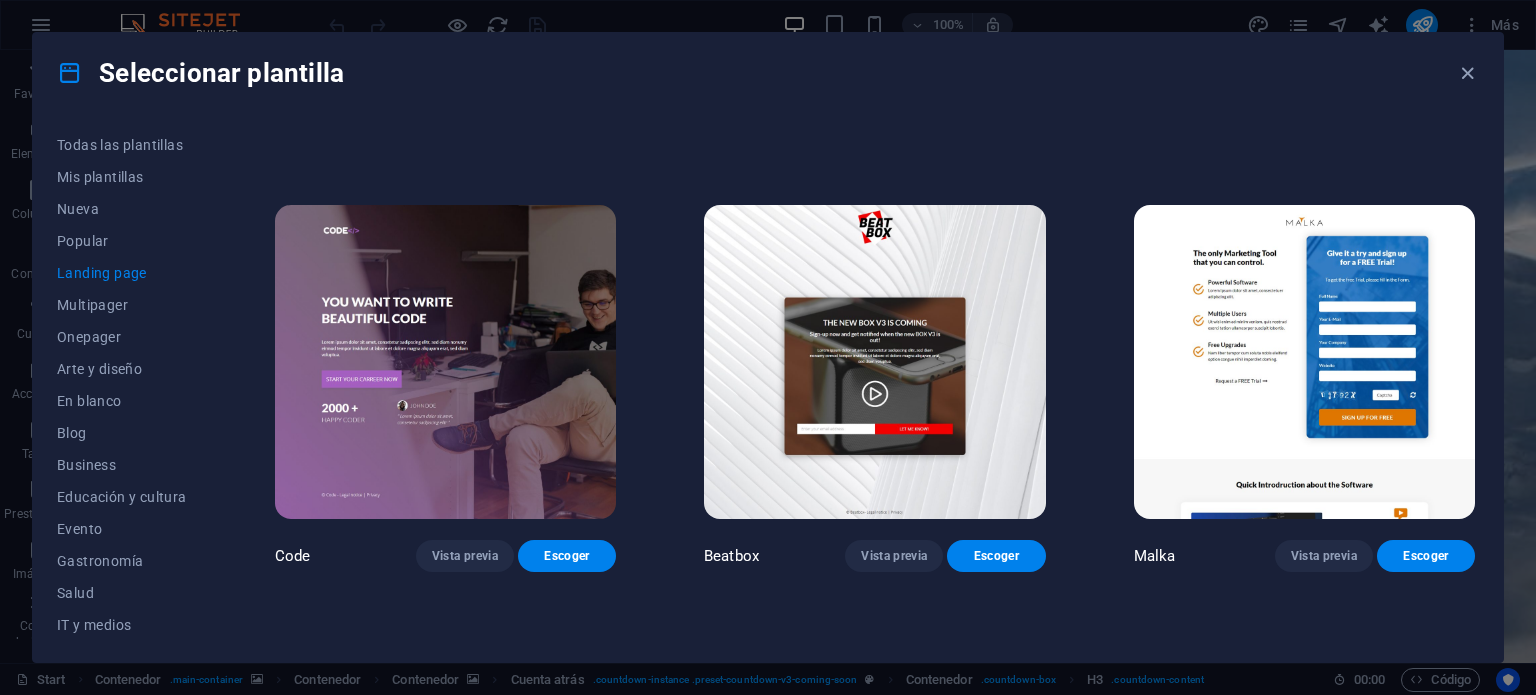 scroll, scrollTop: 383, scrollLeft: 0, axis: vertical 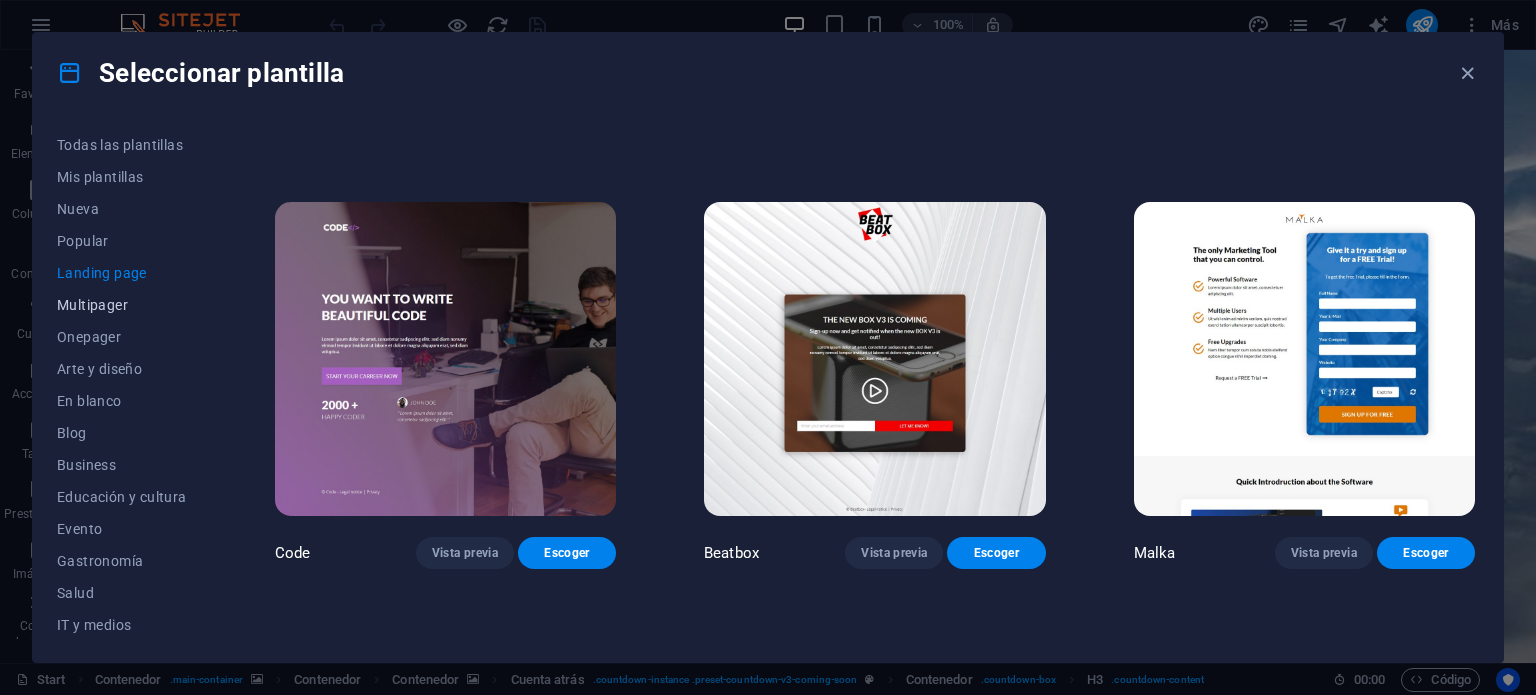 click on "Multipager" at bounding box center (122, 305) 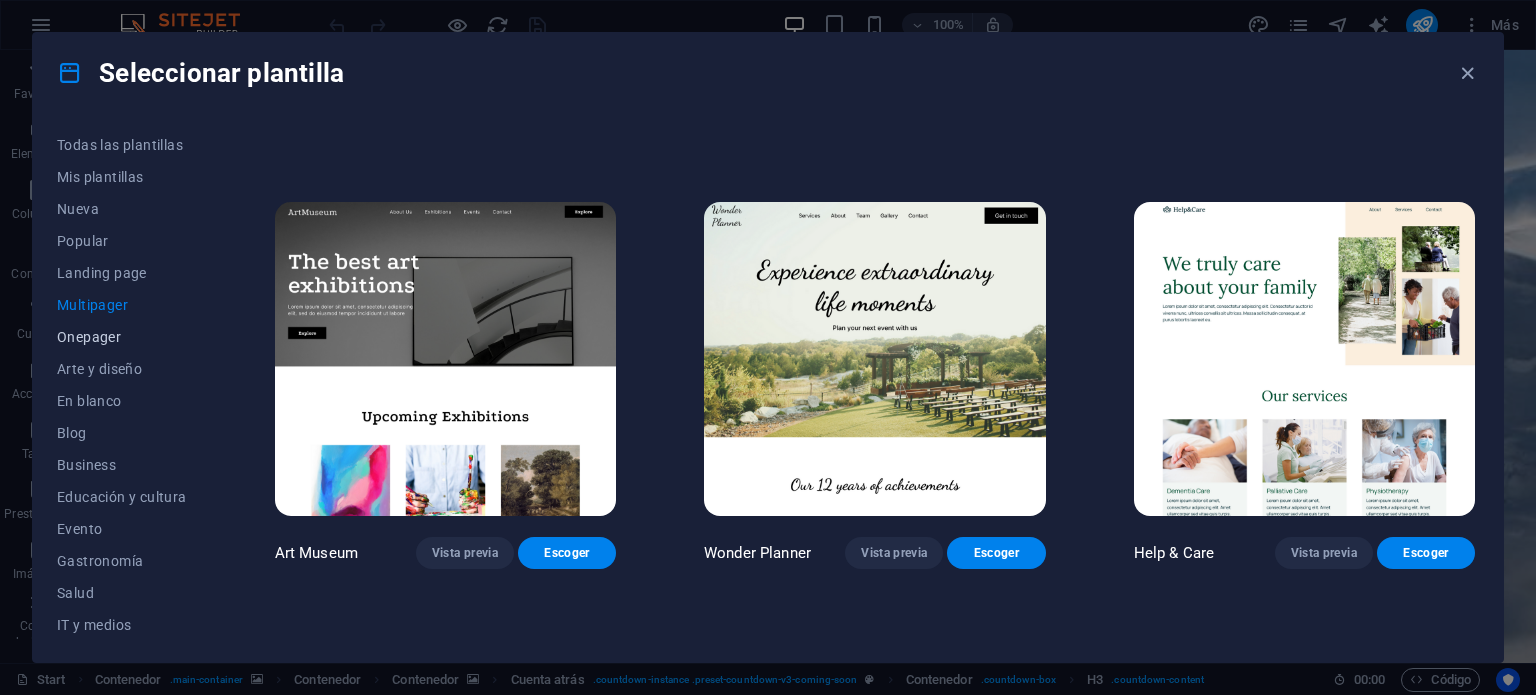 click on "Onepager" at bounding box center [122, 337] 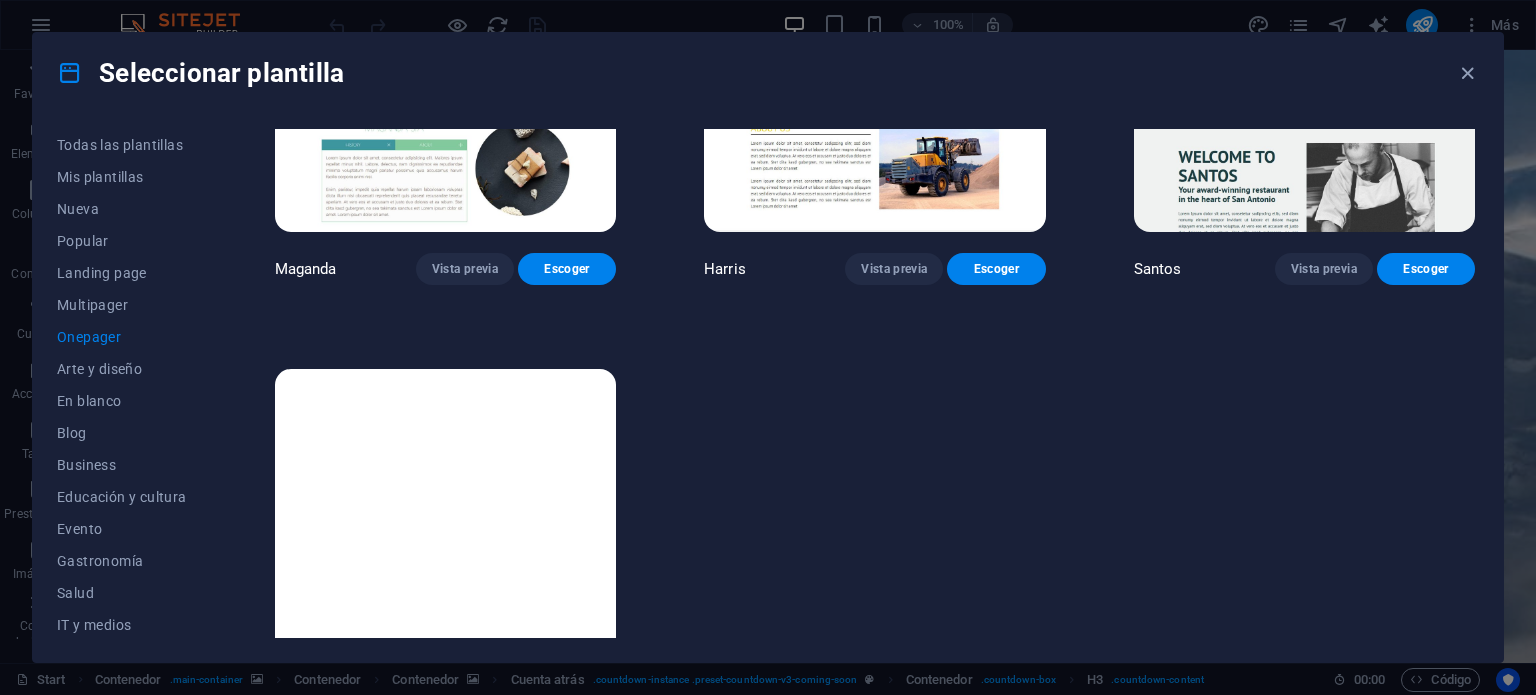 scroll, scrollTop: 10203, scrollLeft: 0, axis: vertical 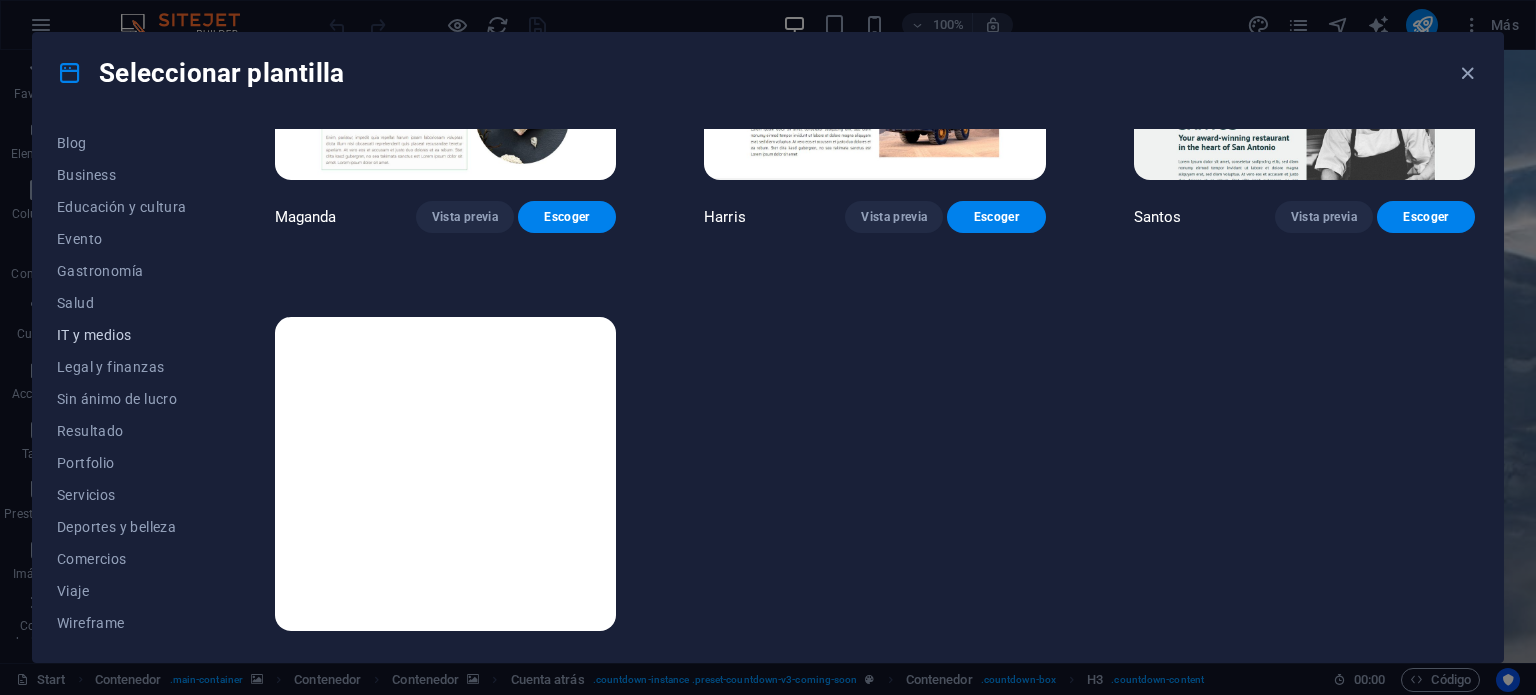 click on "IT y medios" at bounding box center (122, 335) 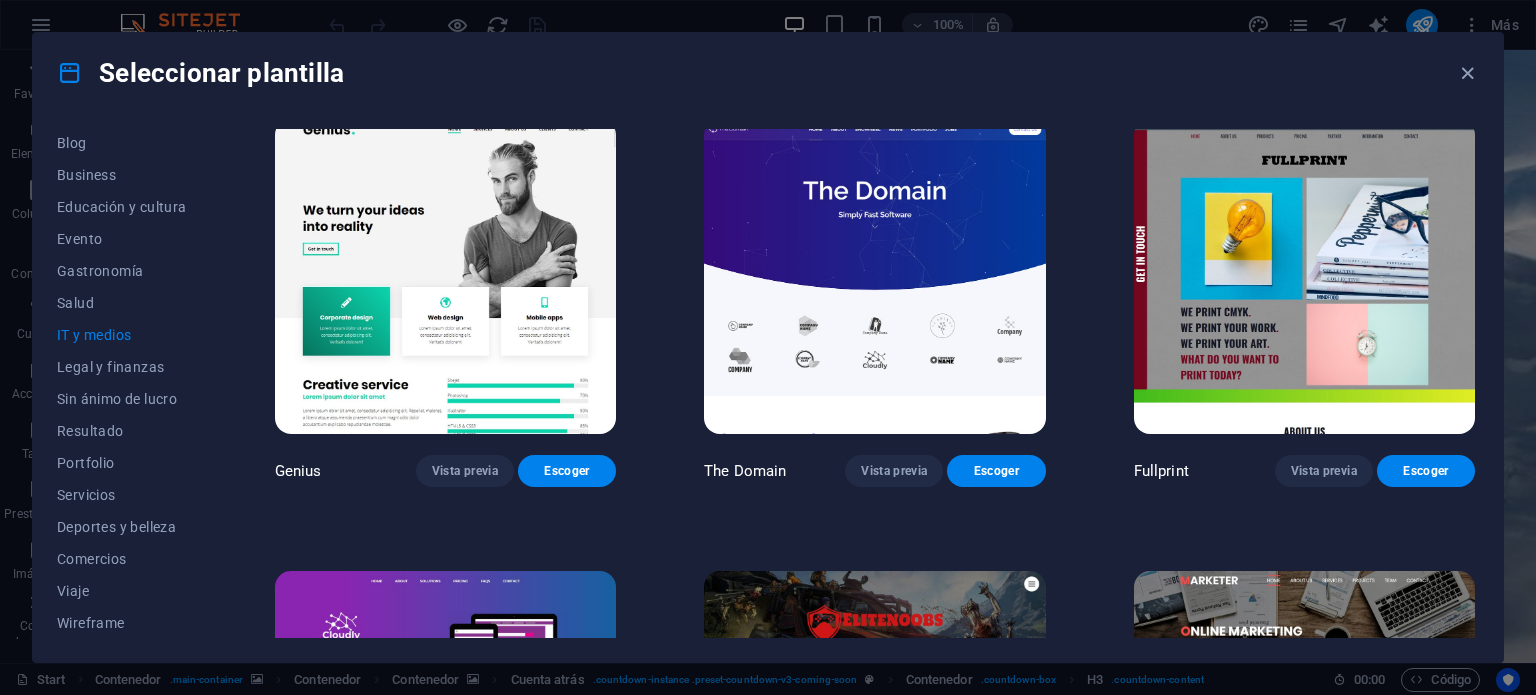 scroll, scrollTop: 798, scrollLeft: 0, axis: vertical 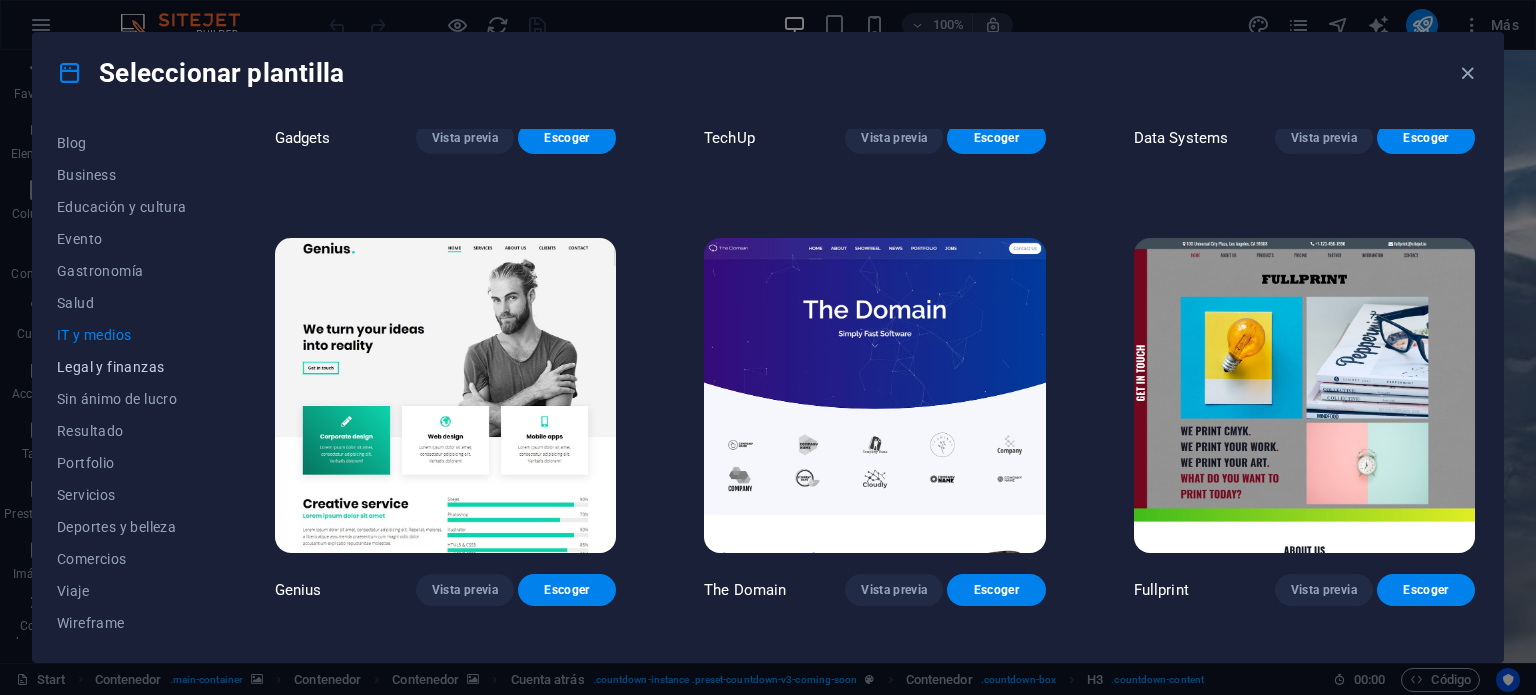 click on "Legal y finanzas" at bounding box center (122, 367) 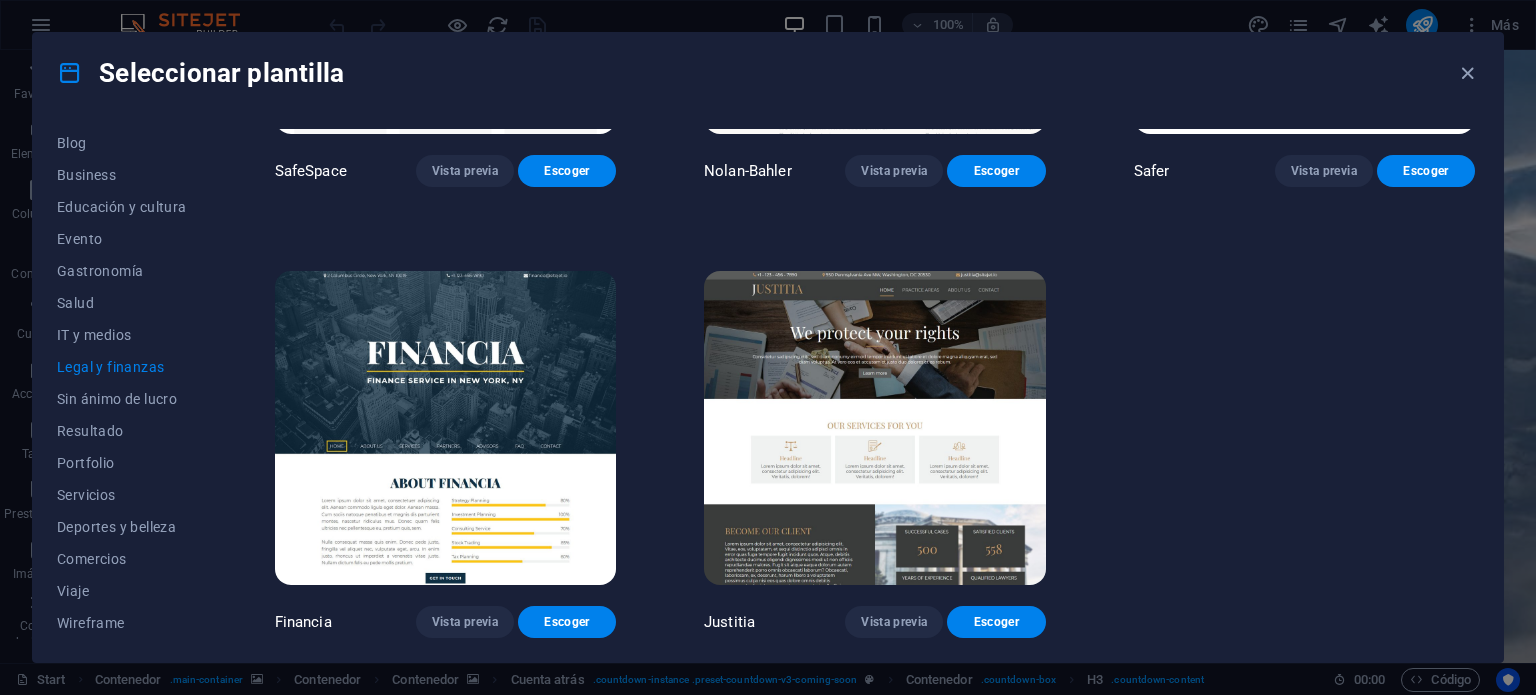 scroll, scrollTop: 0, scrollLeft: 0, axis: both 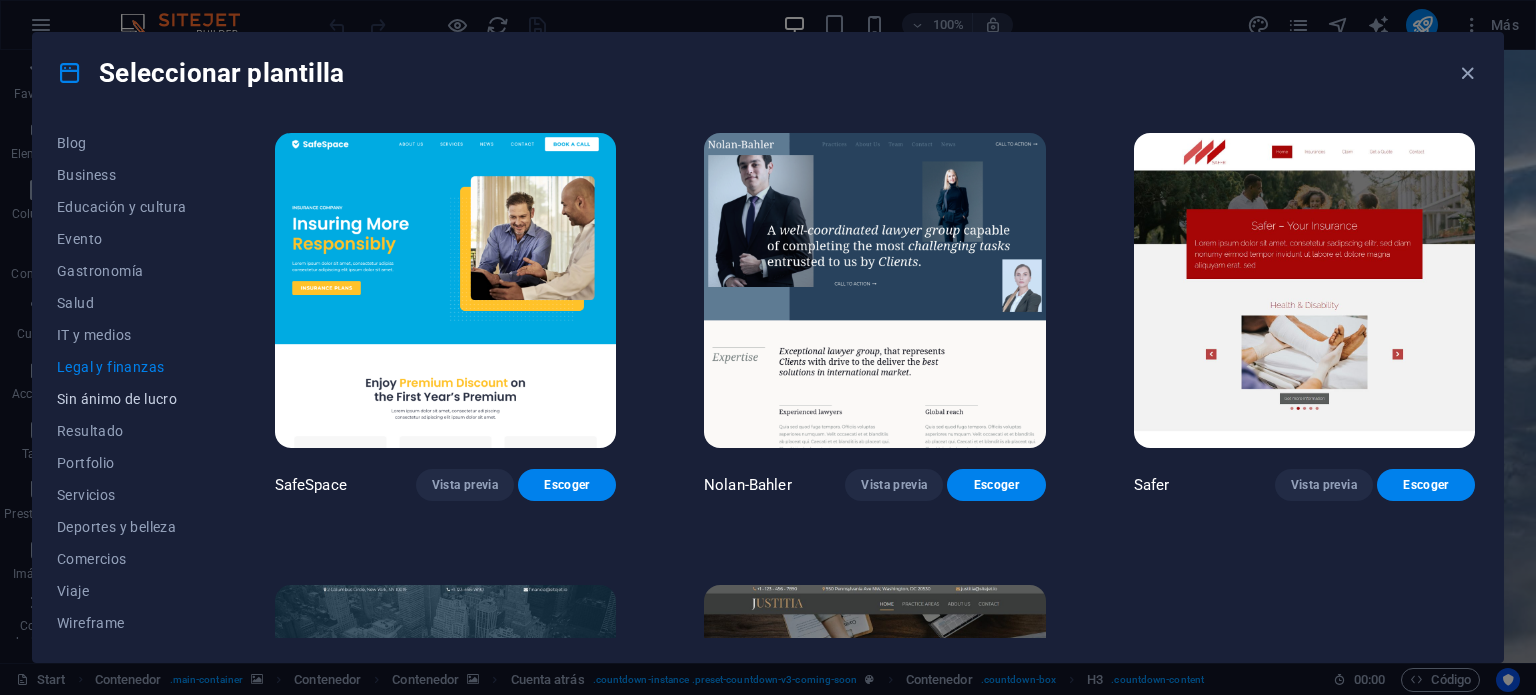 click on "Sin ánimo de lucro" at bounding box center (122, 399) 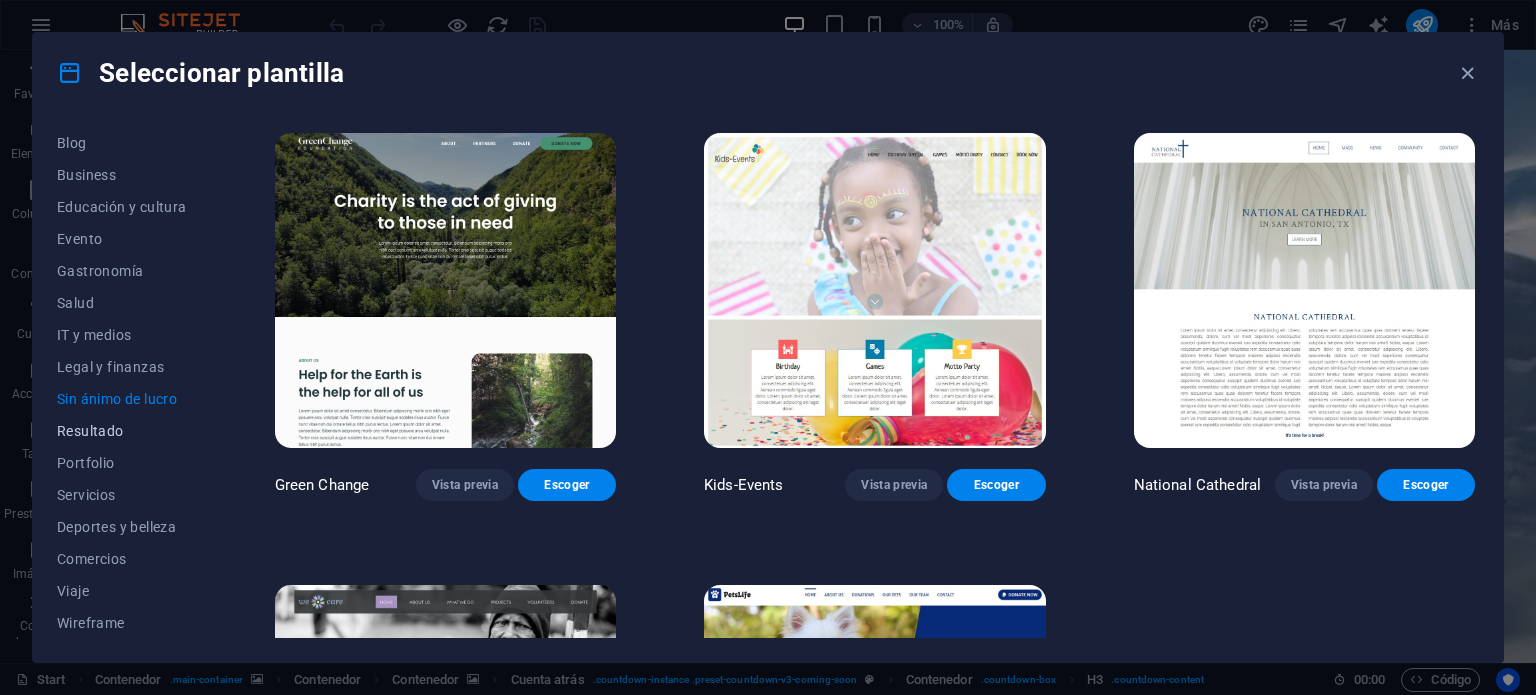 click on "Resultado" at bounding box center (122, 431) 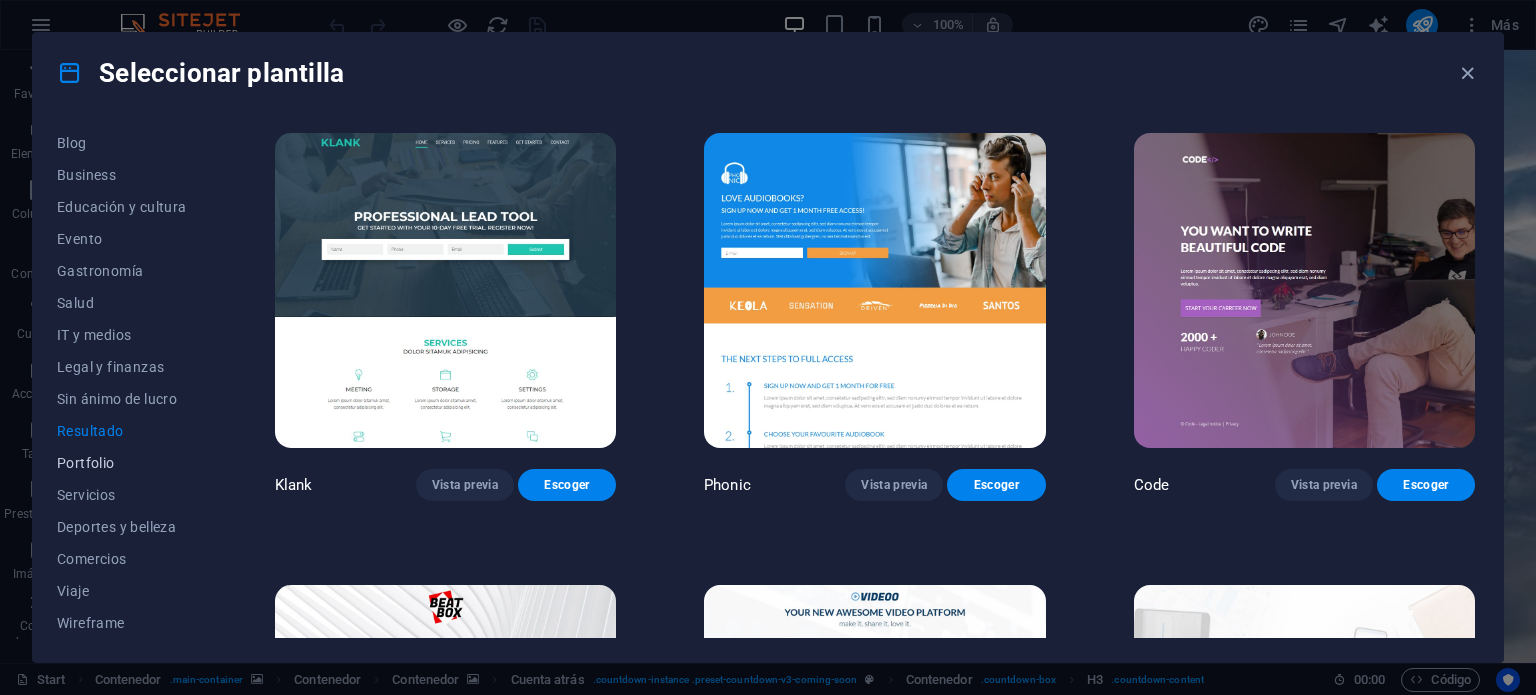 click on "Portfolio" at bounding box center [122, 463] 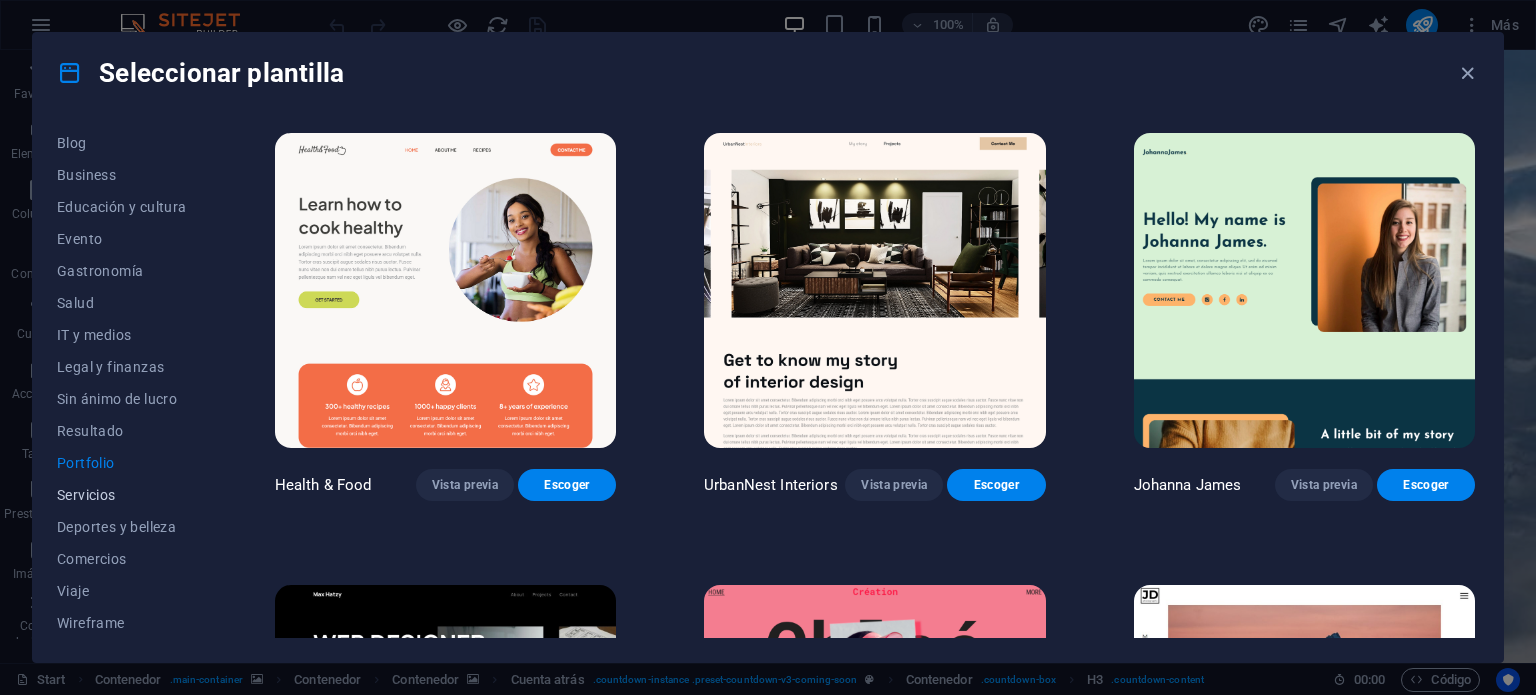 click on "Servicios" at bounding box center (122, 495) 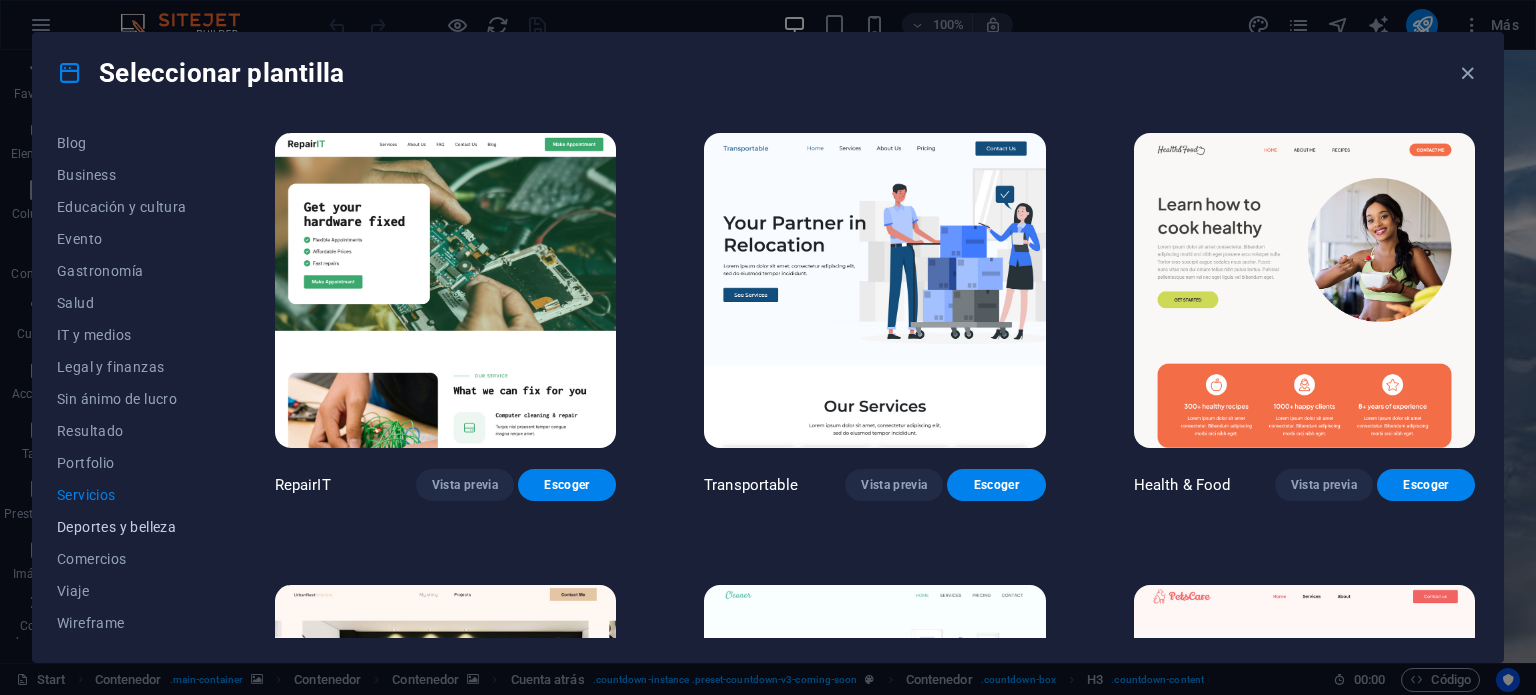 click on "Deportes y belleza" at bounding box center [122, 527] 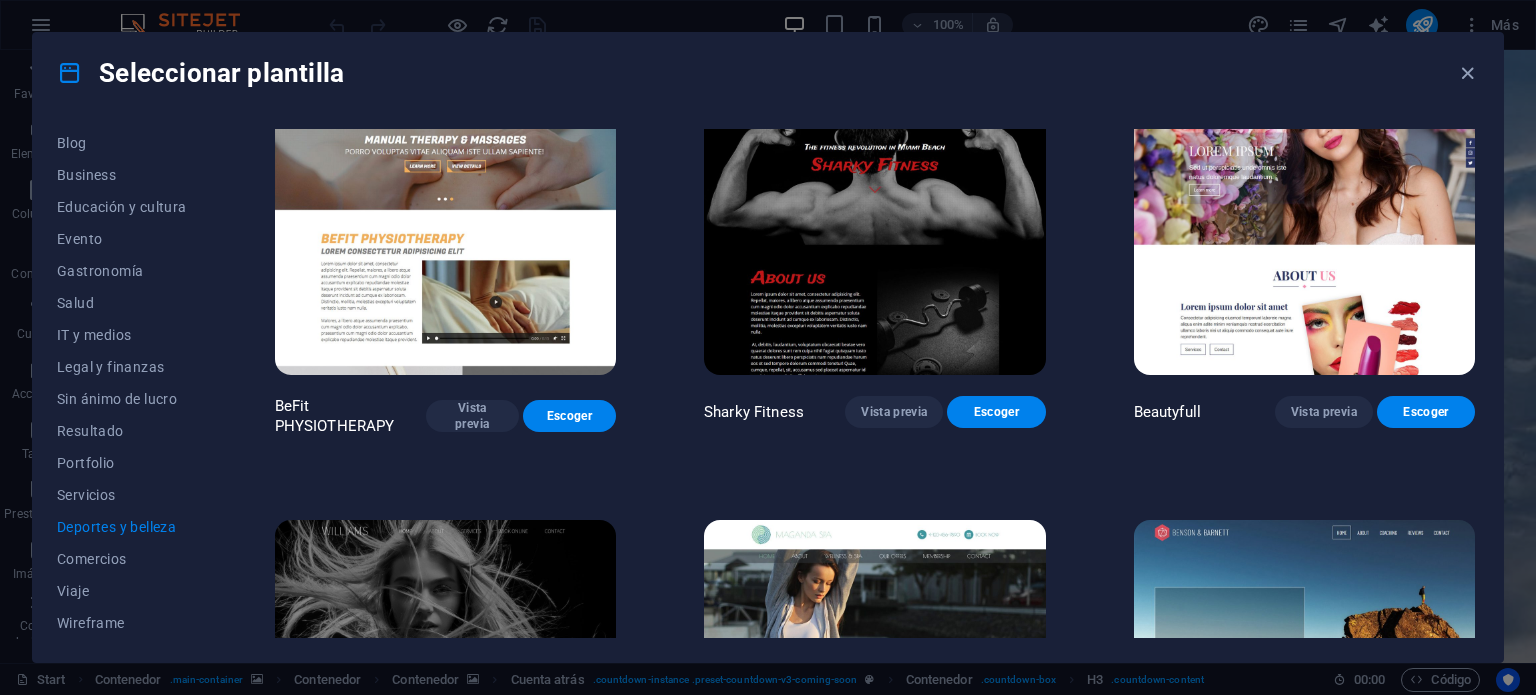 scroll, scrollTop: 1428, scrollLeft: 0, axis: vertical 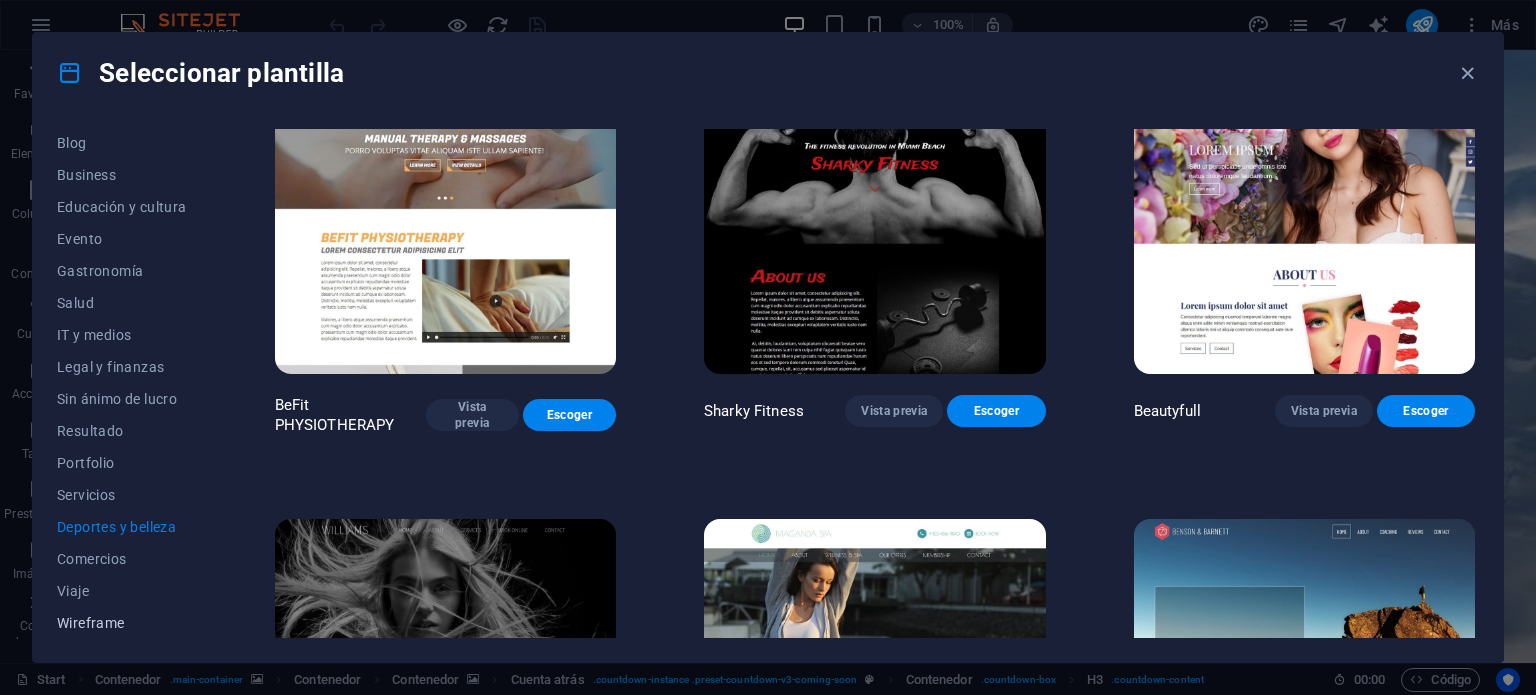 click on "Wireframe" at bounding box center (122, 623) 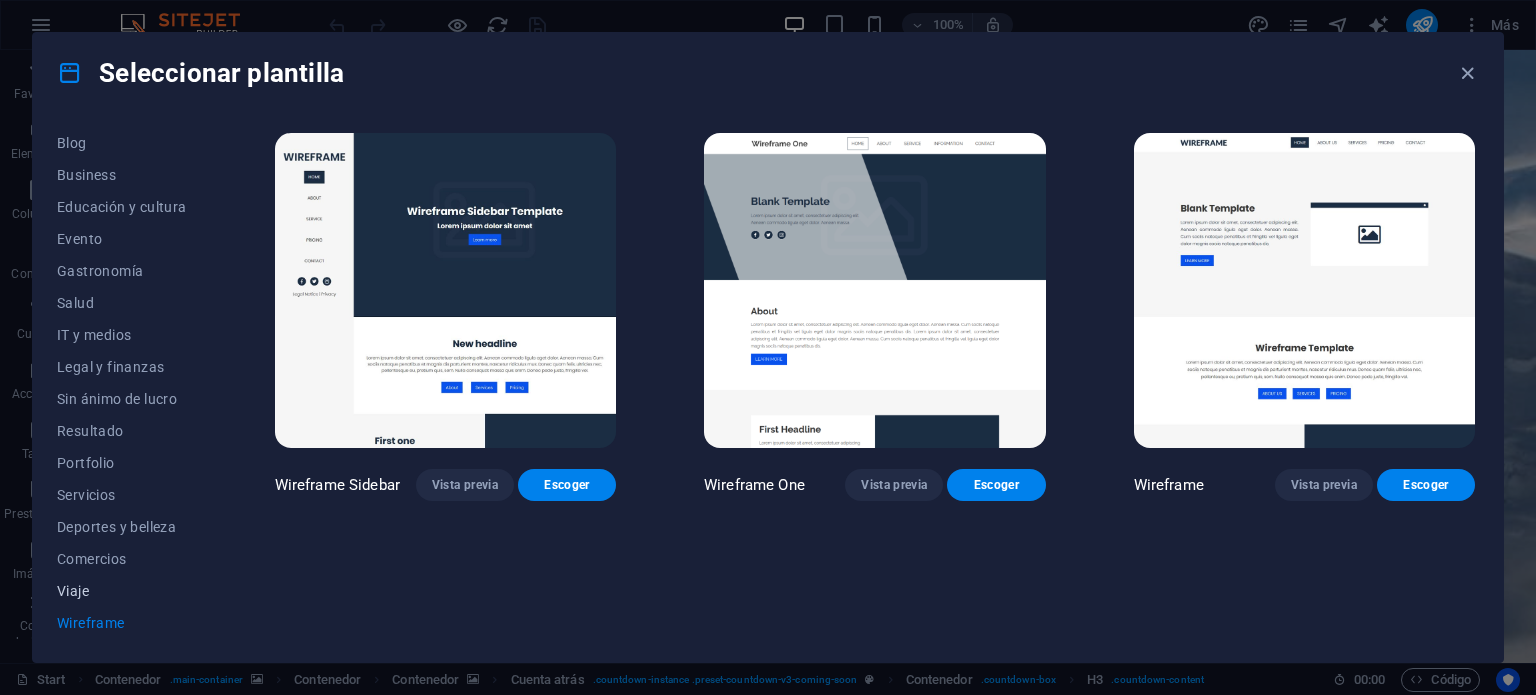 click on "Viaje" at bounding box center (122, 591) 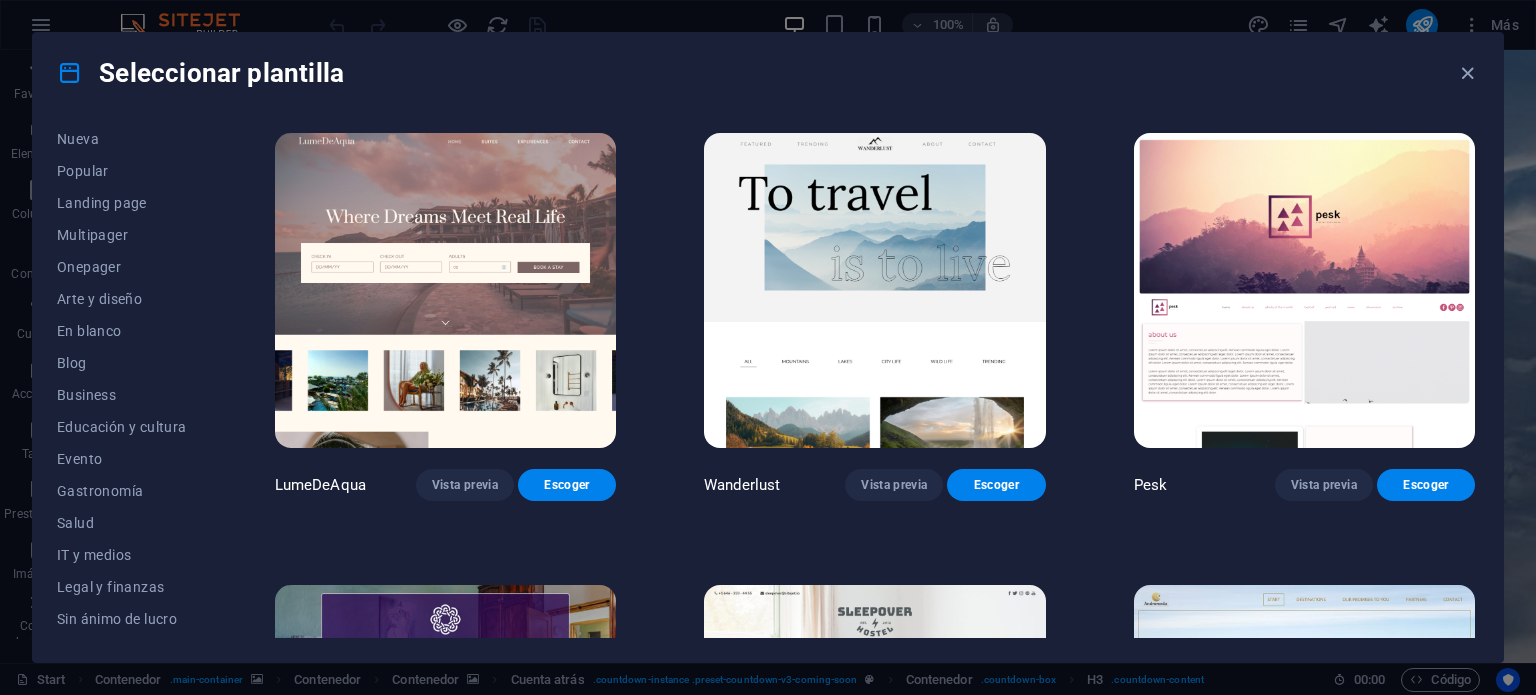 scroll, scrollTop: 0, scrollLeft: 0, axis: both 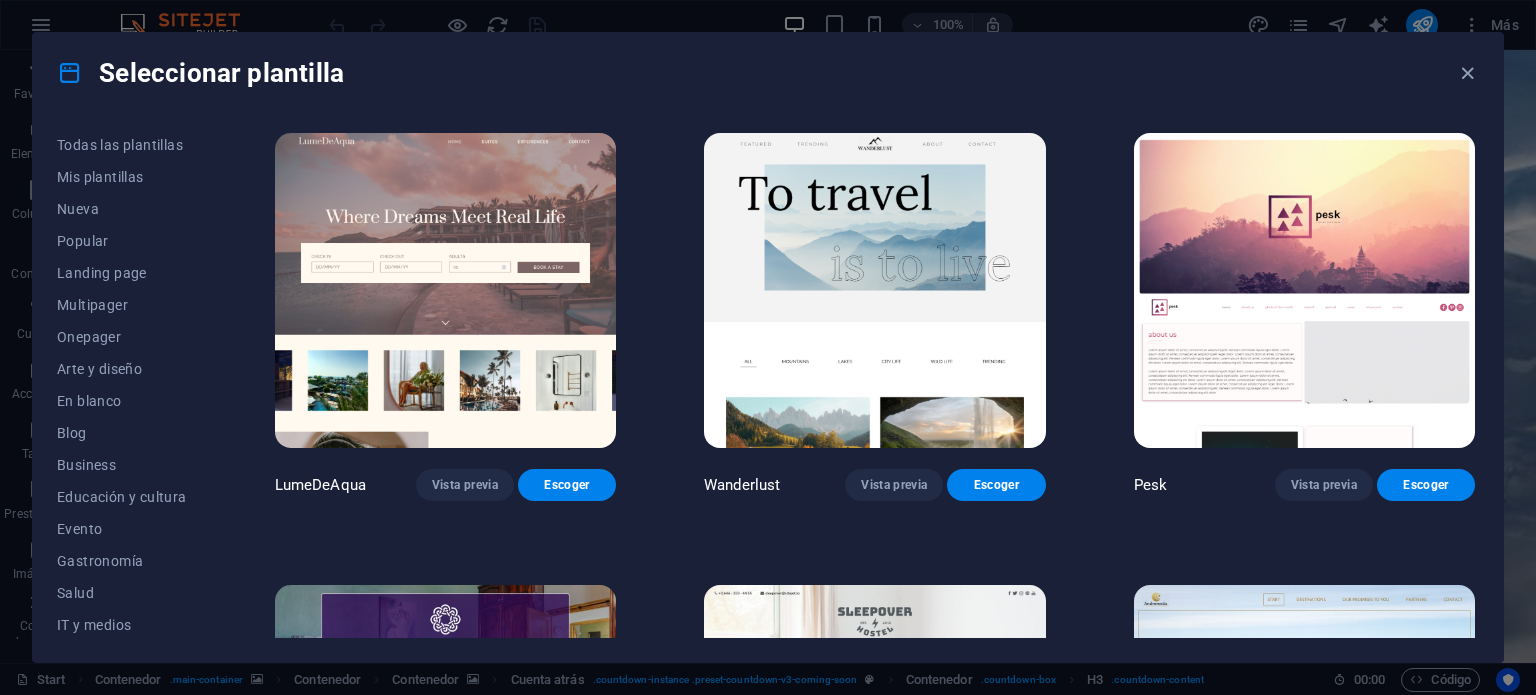 click on "Salud" at bounding box center [122, 593] 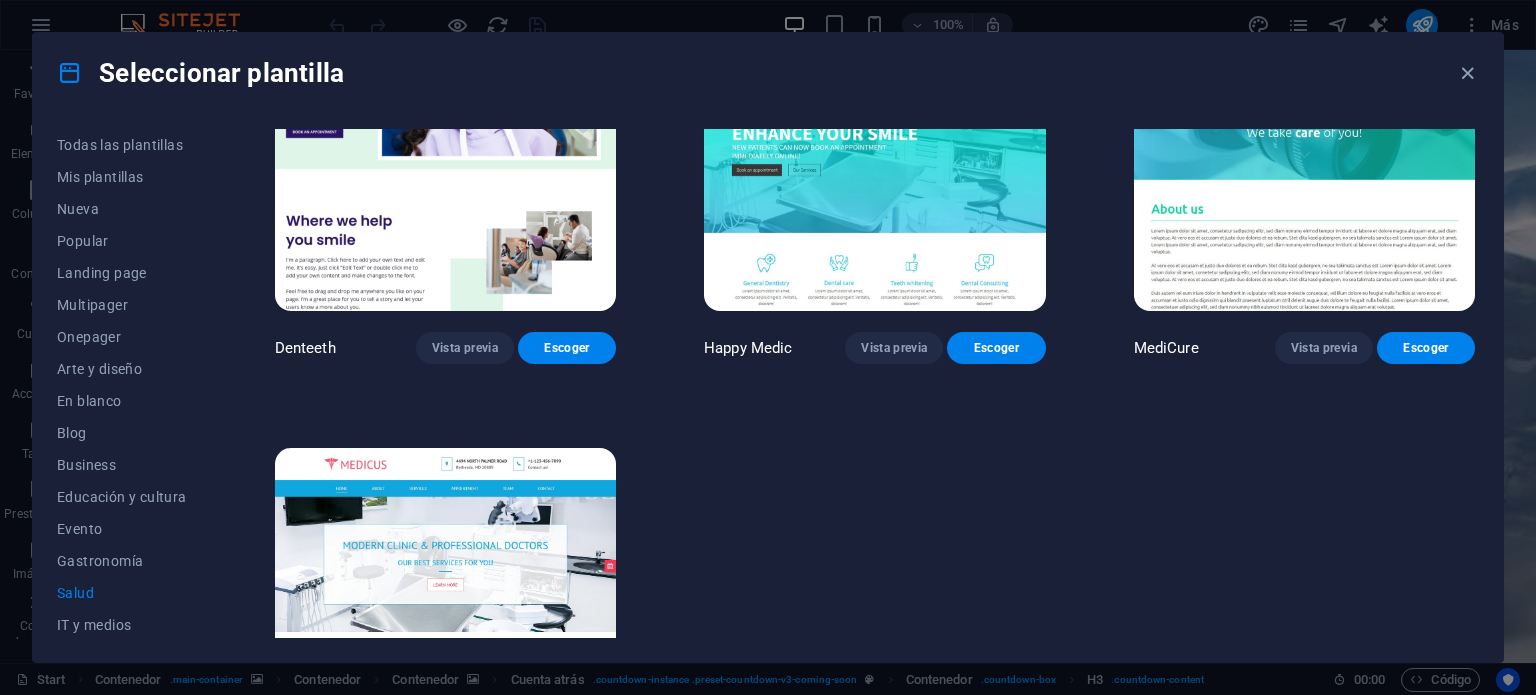 scroll, scrollTop: 759, scrollLeft: 0, axis: vertical 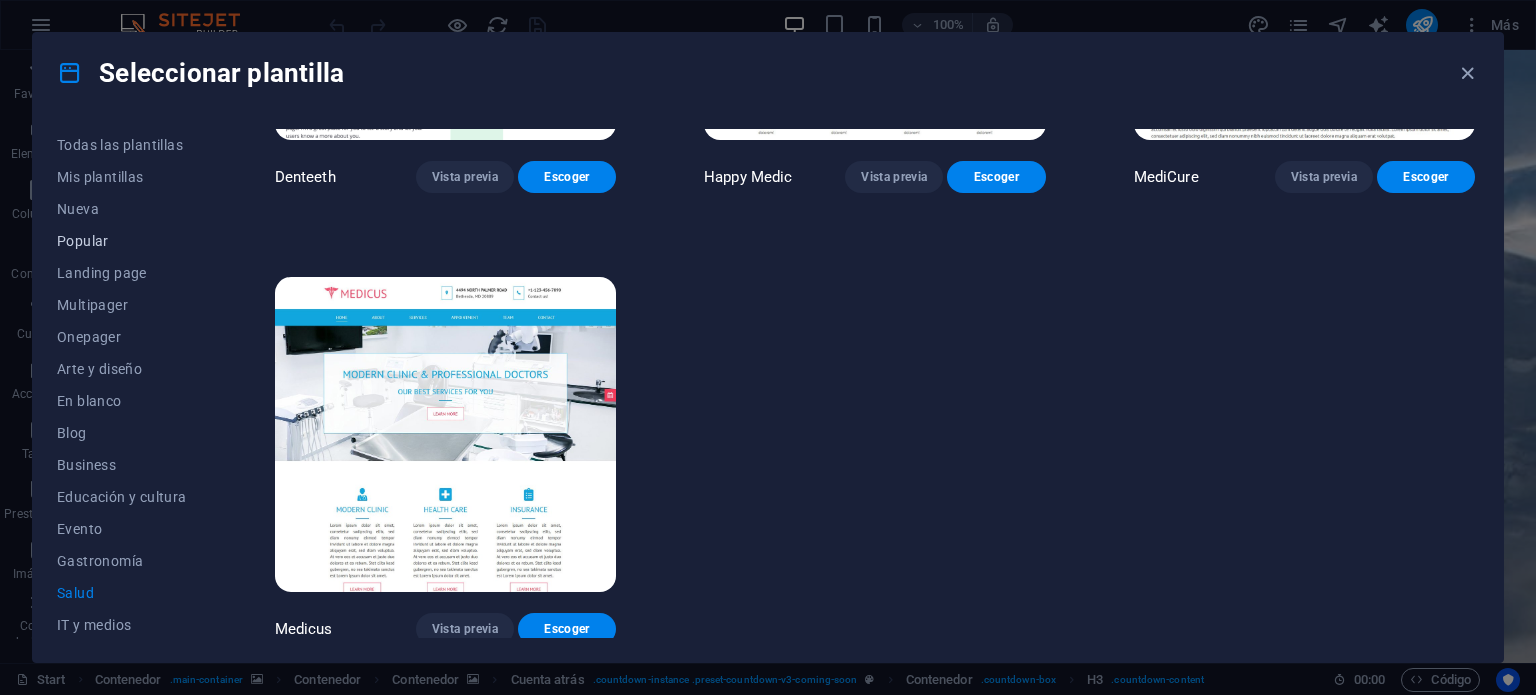 click on "Popular" at bounding box center [122, 241] 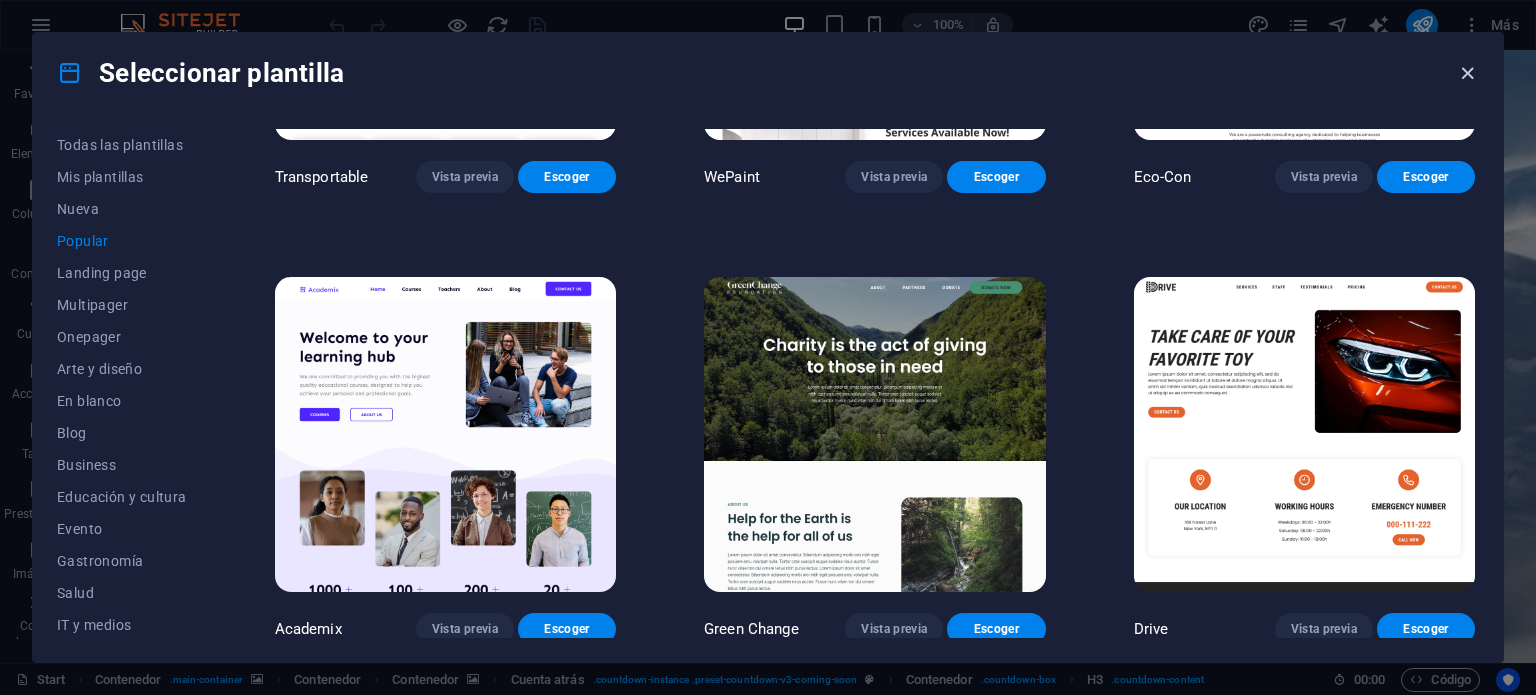 click at bounding box center [1467, 73] 